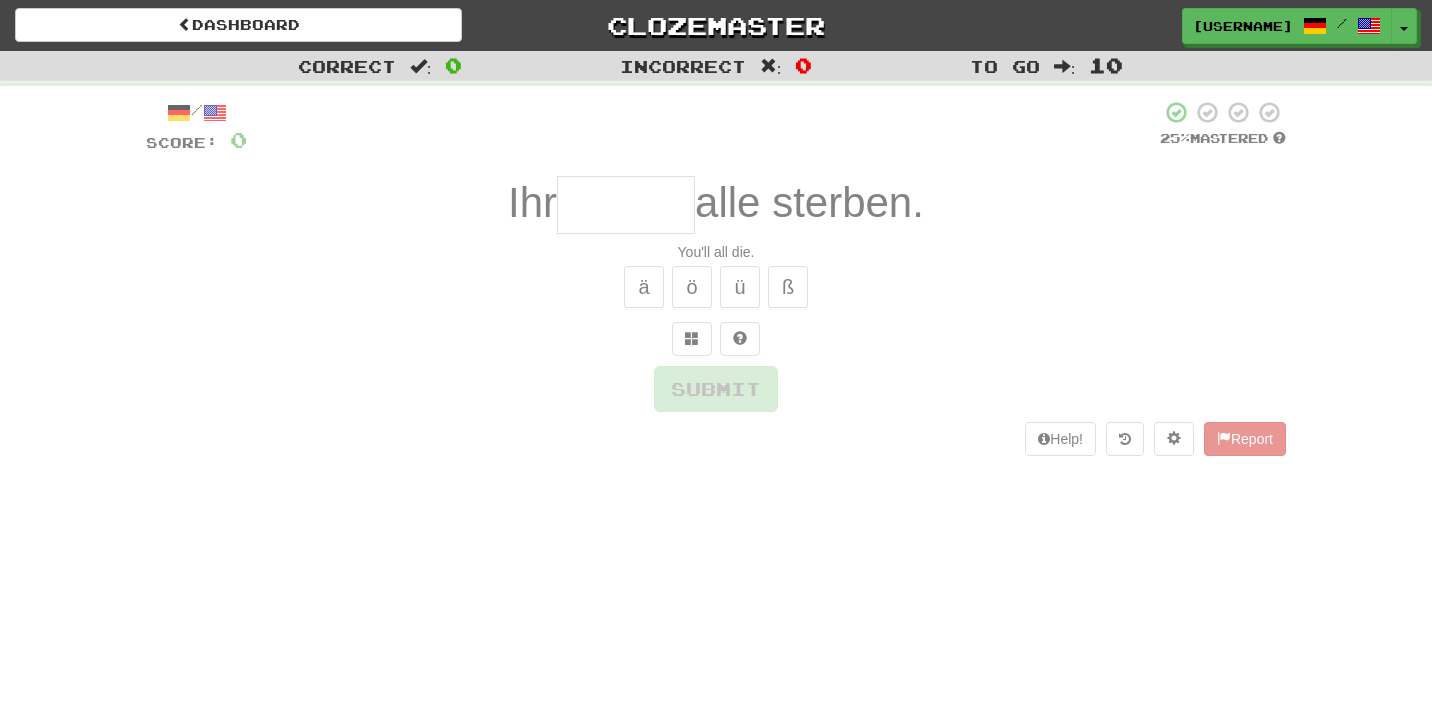 scroll, scrollTop: 0, scrollLeft: 0, axis: both 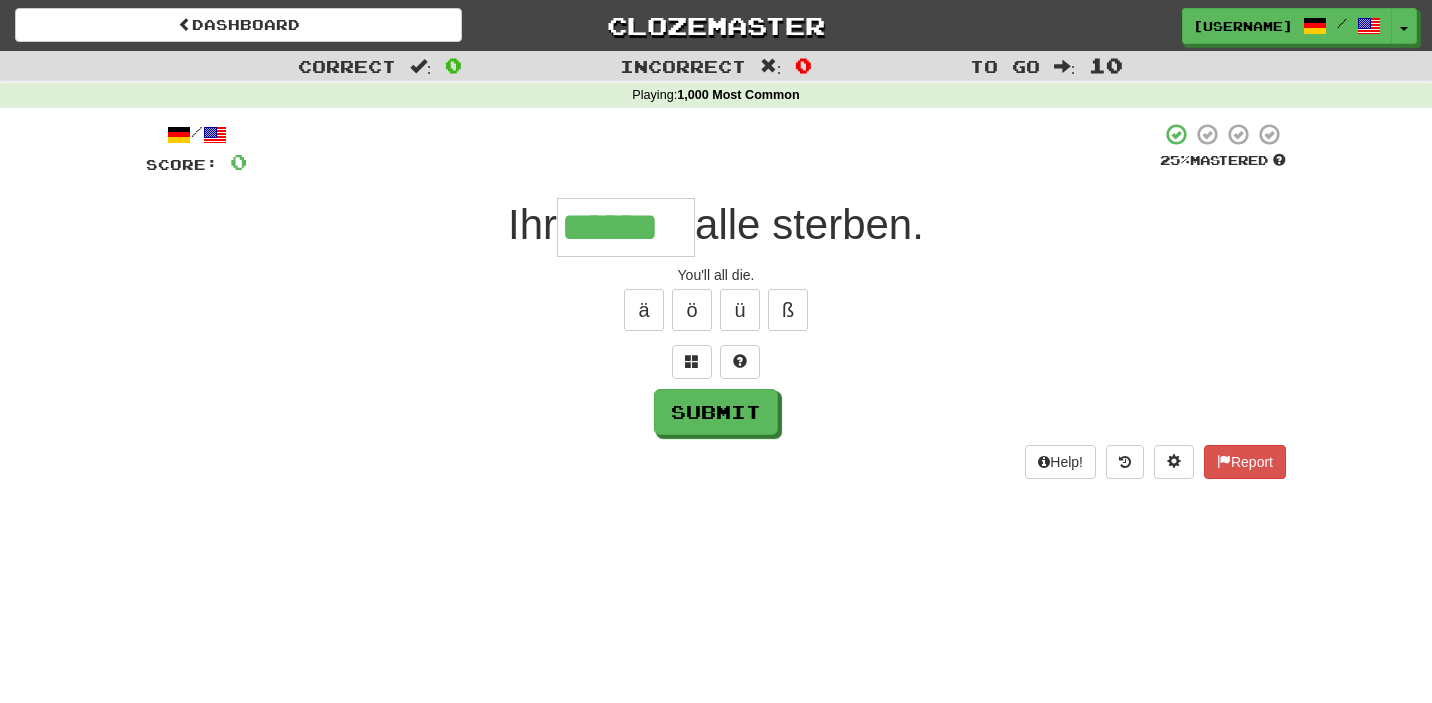type on "******" 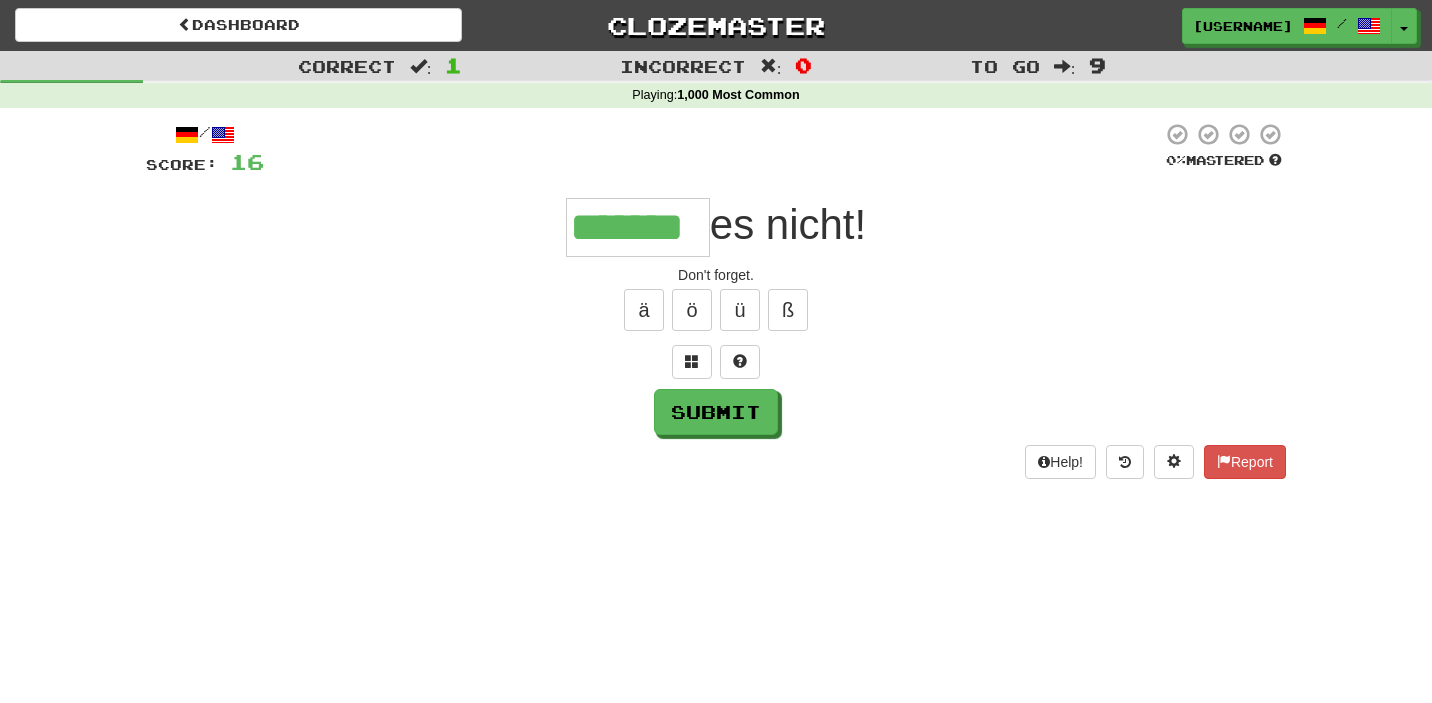 type on "*******" 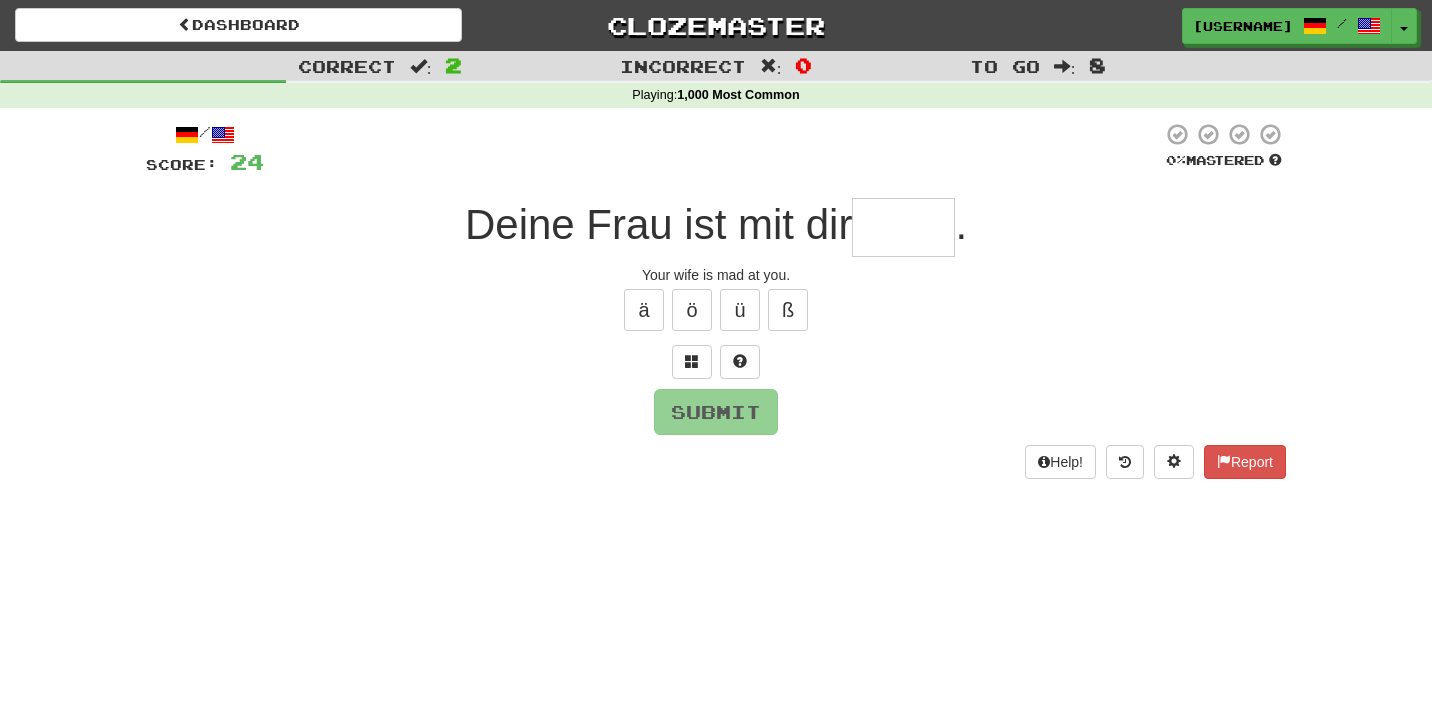 type on "*" 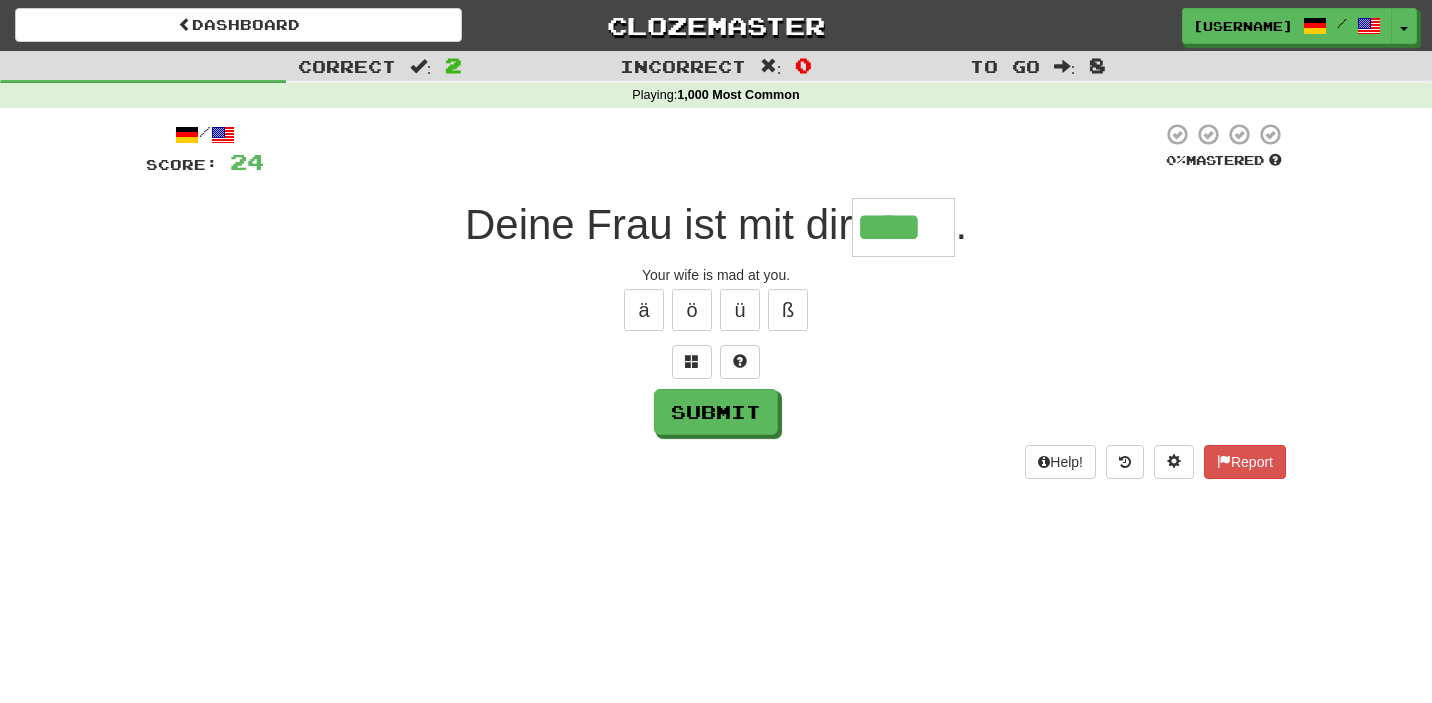 type on "****" 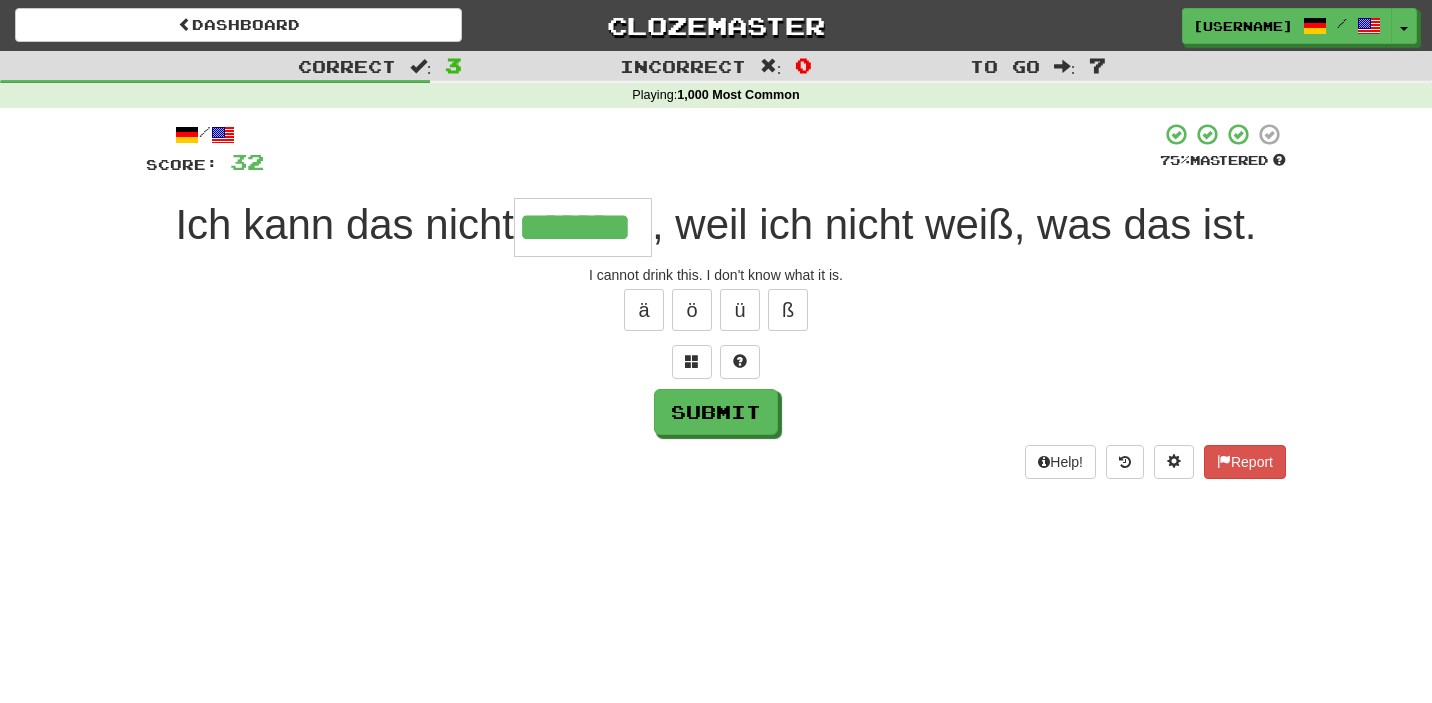 type on "*******" 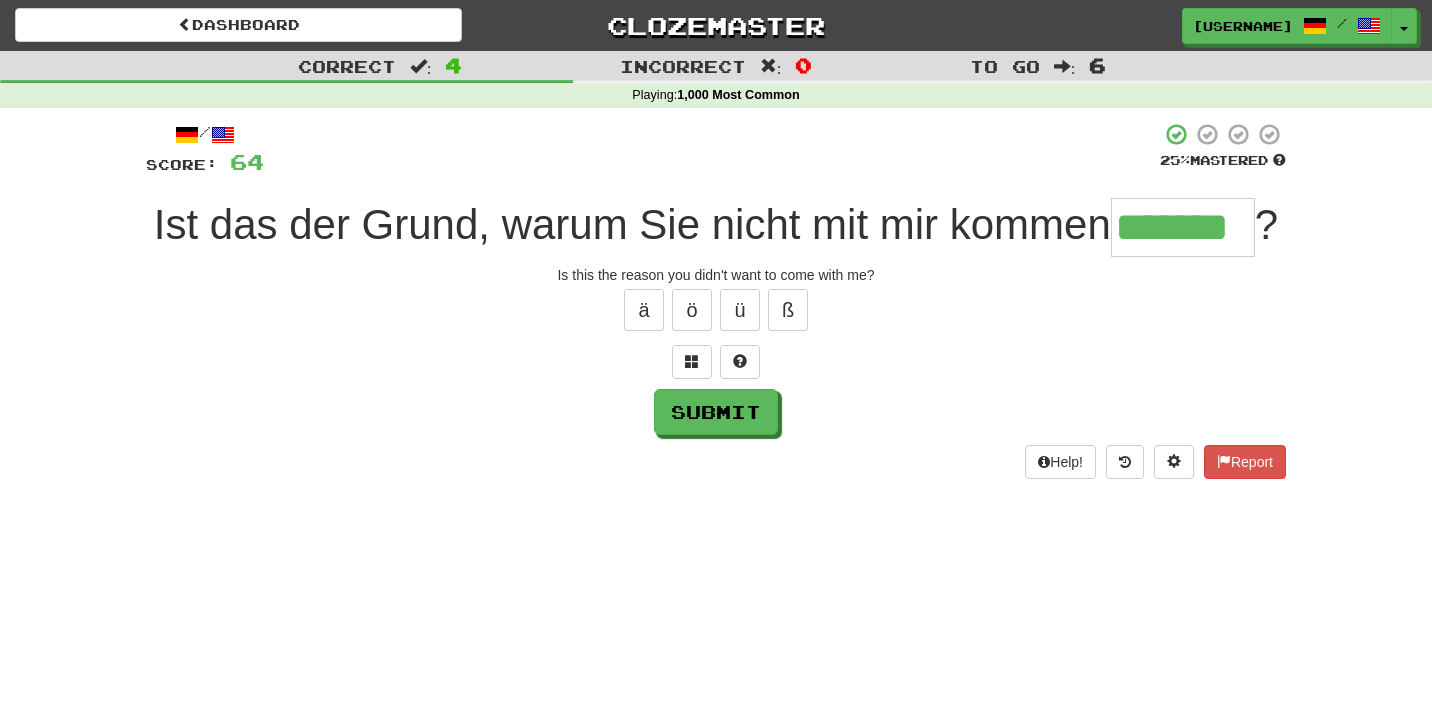 type on "*******" 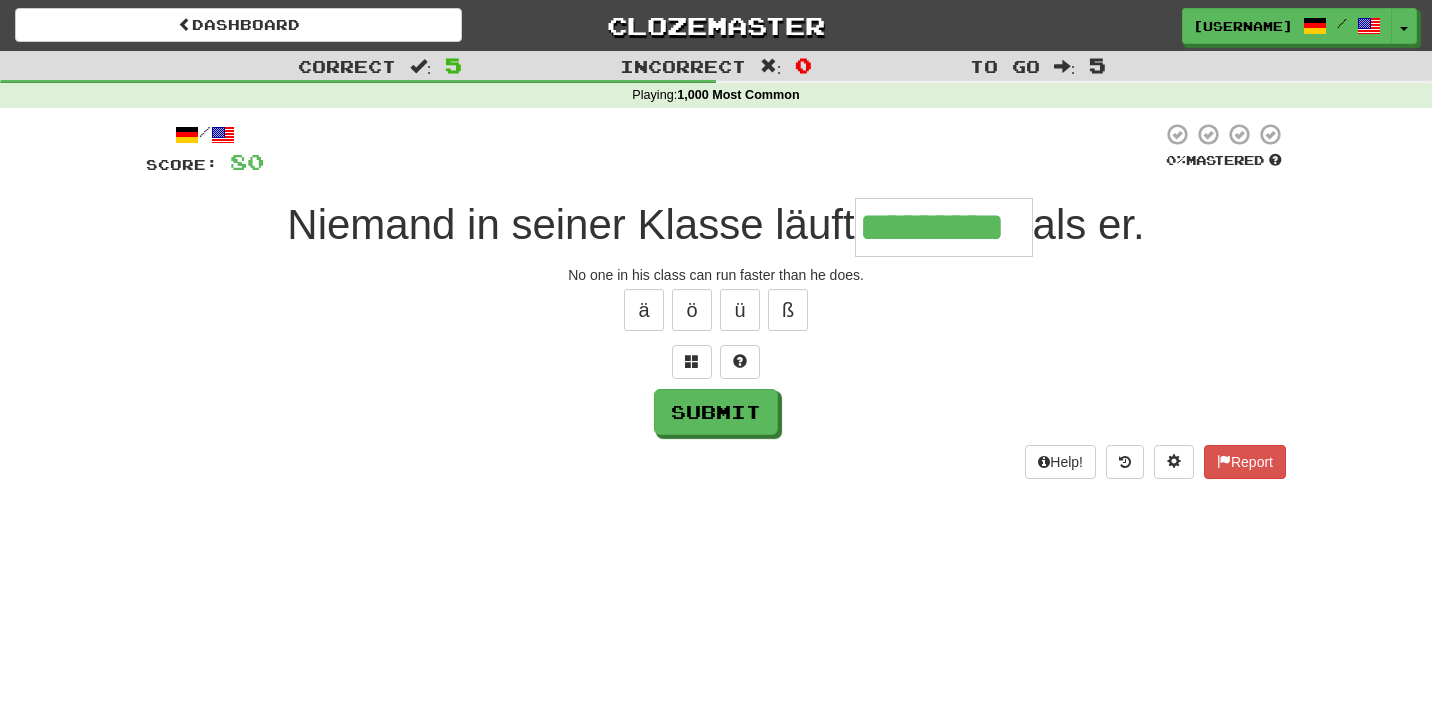 type on "*********" 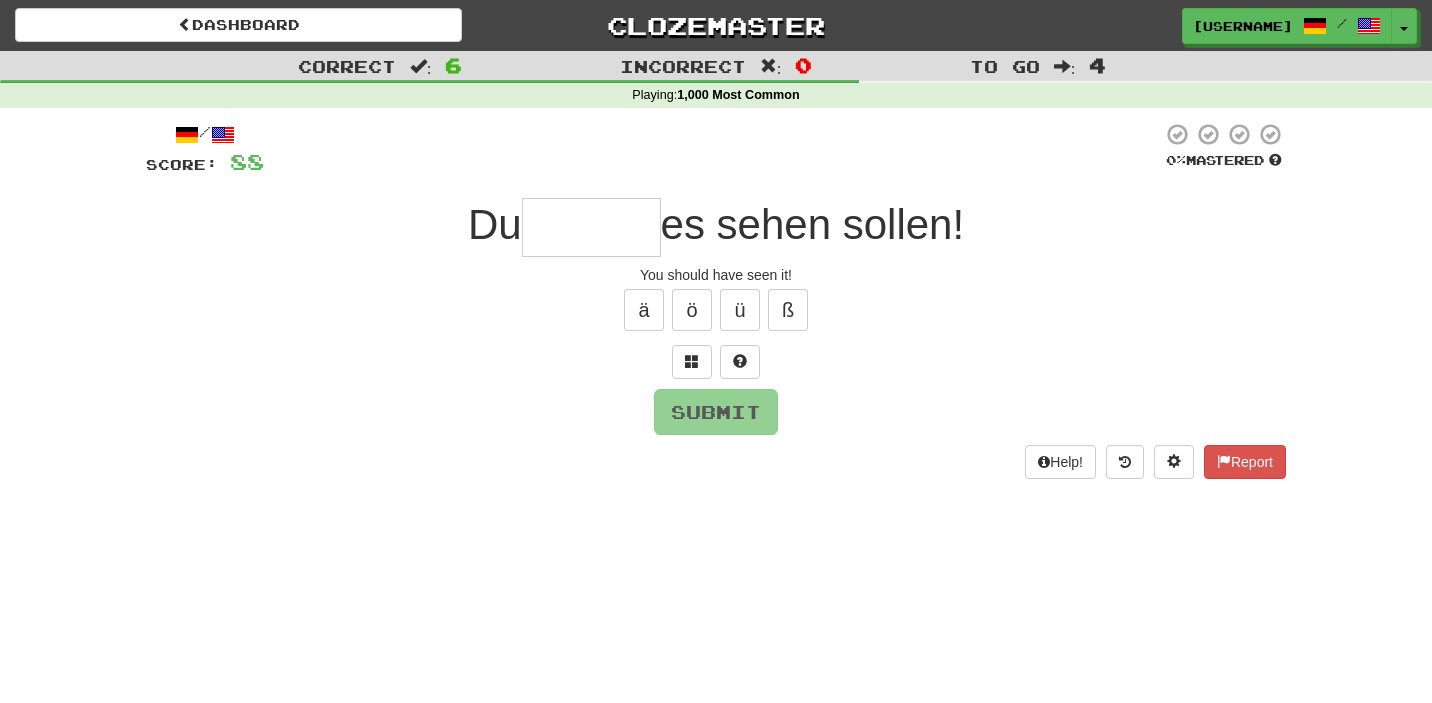 type on "*" 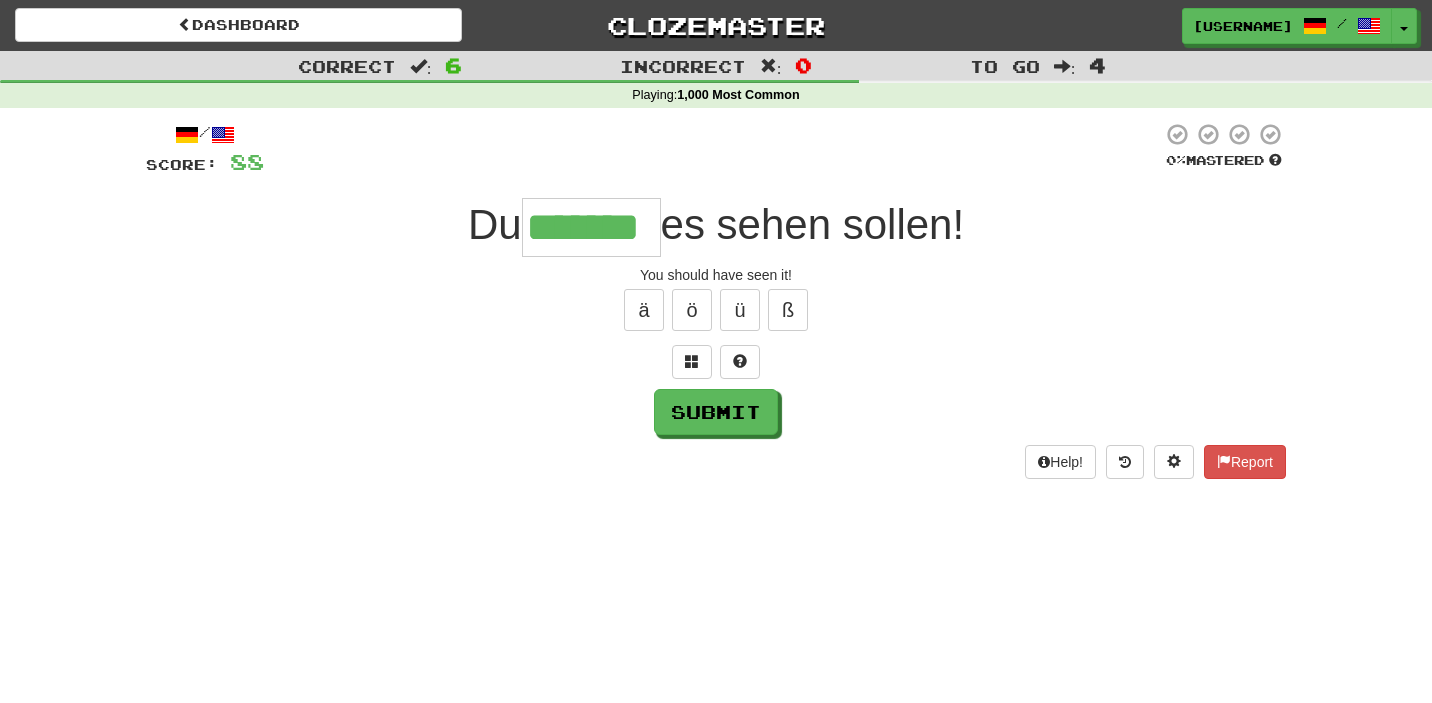 type on "*******" 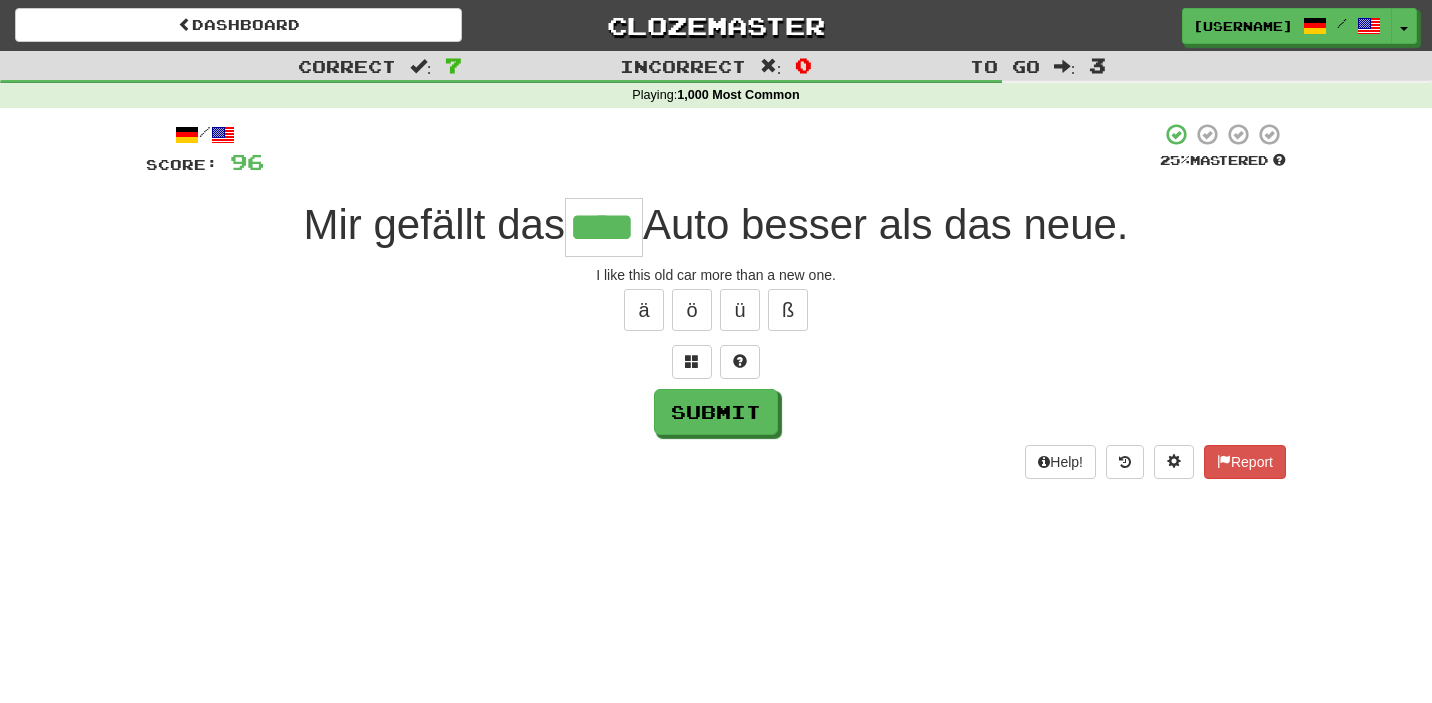 type on "****" 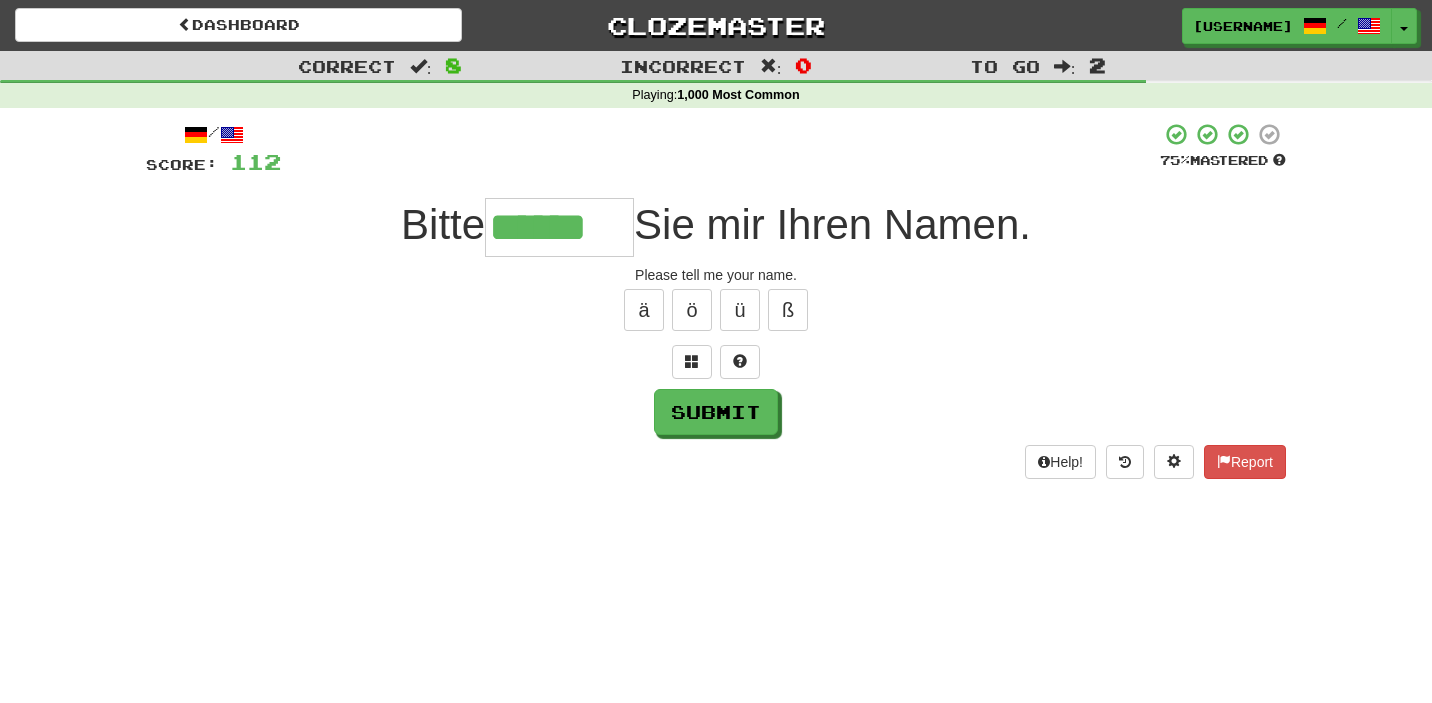 type on "******" 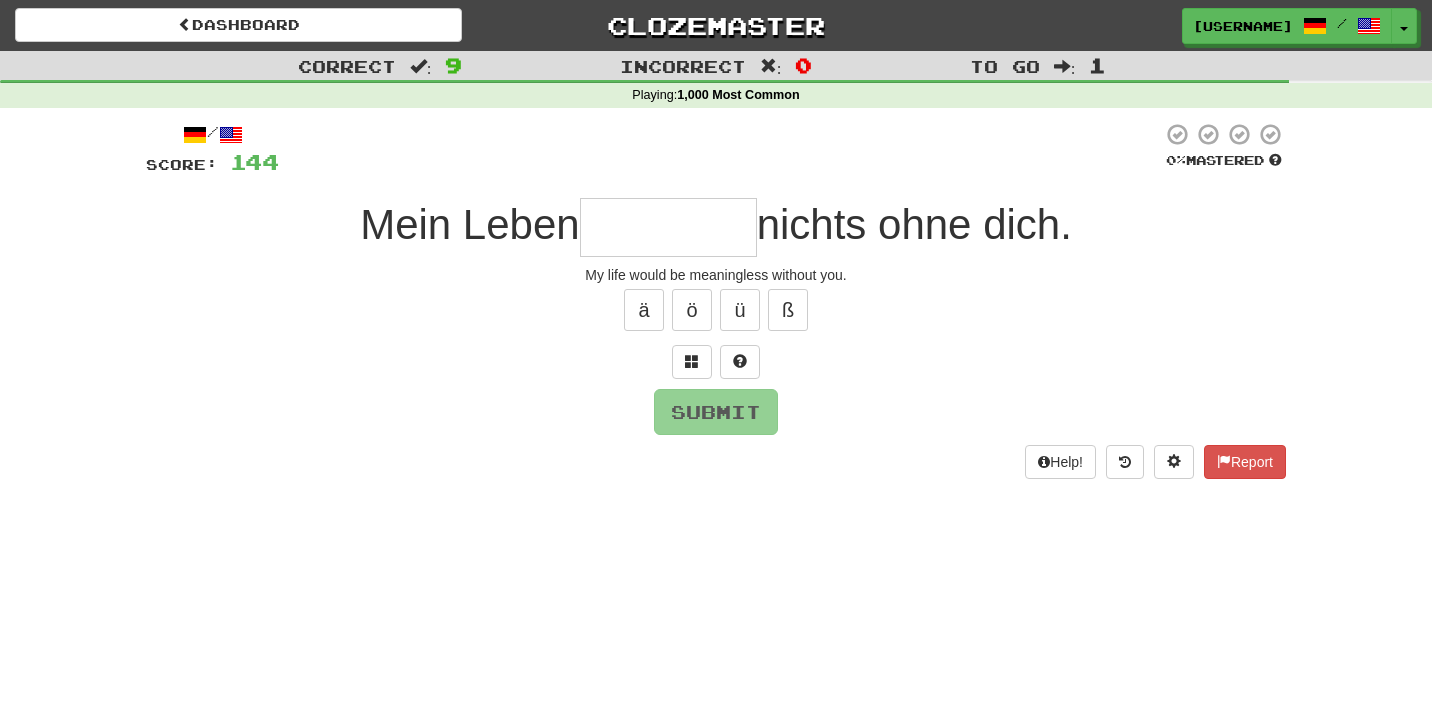 type on "*" 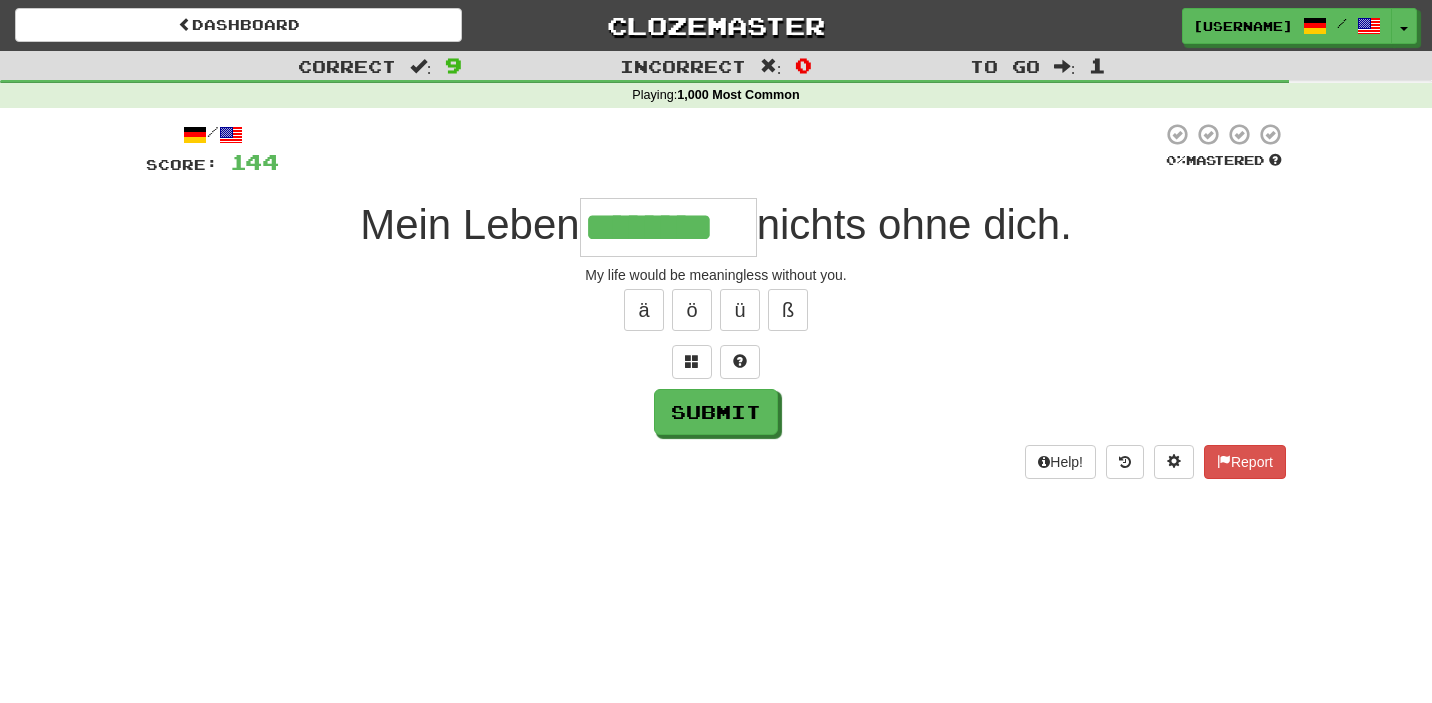 type on "********" 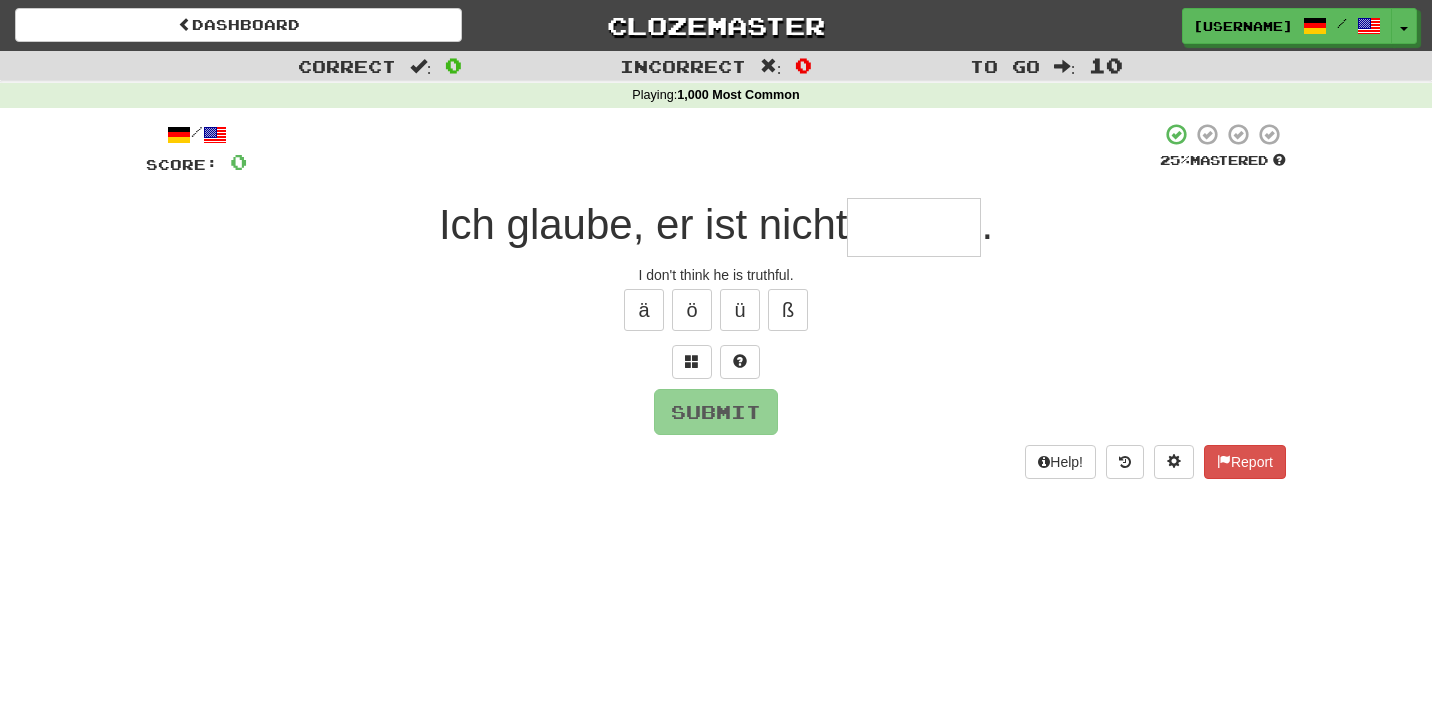 type on "*" 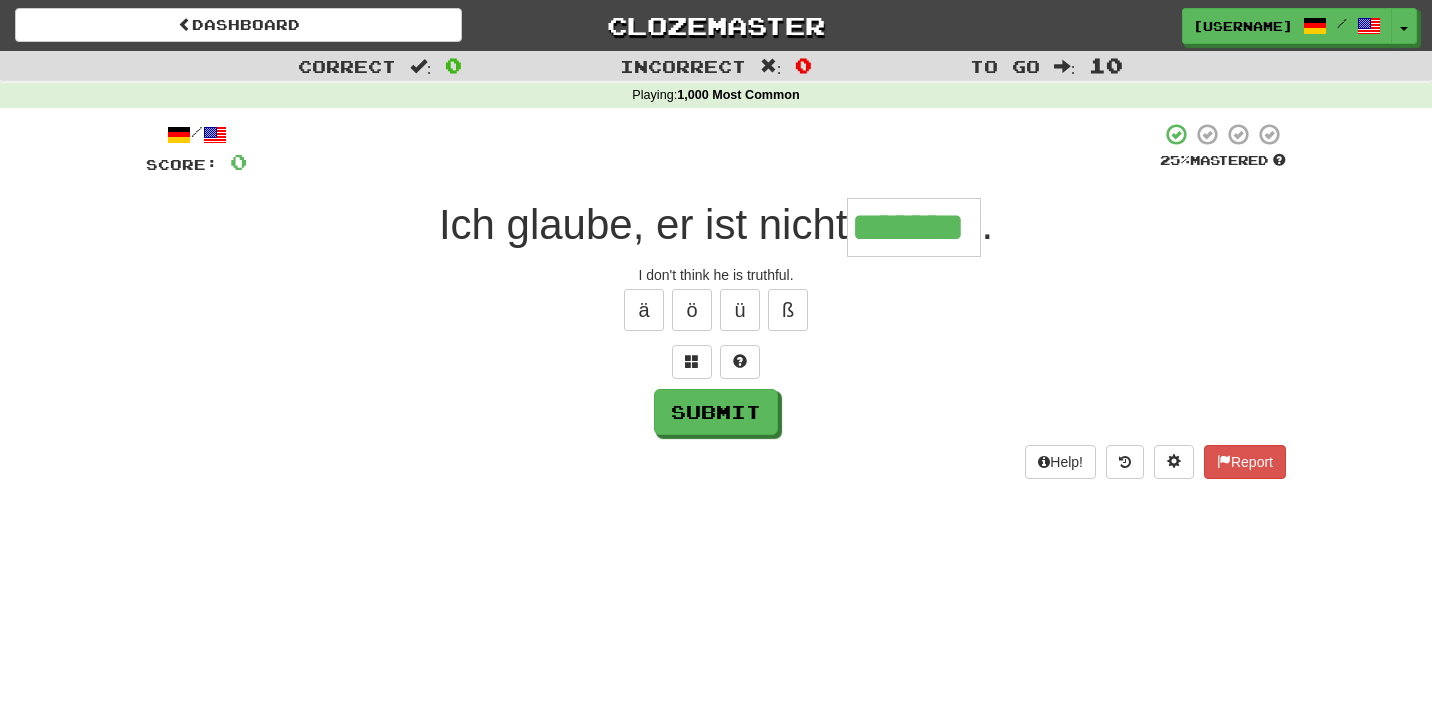 type on "*******" 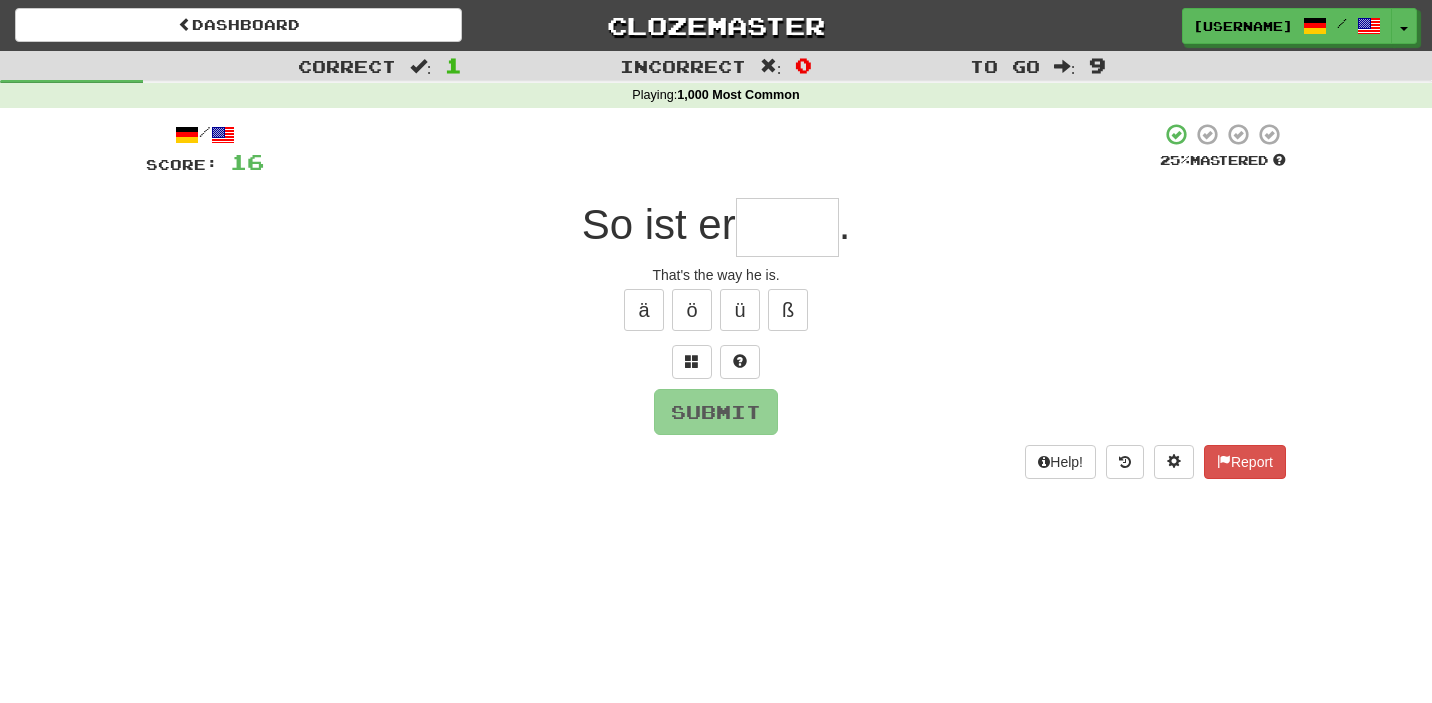 type on "*" 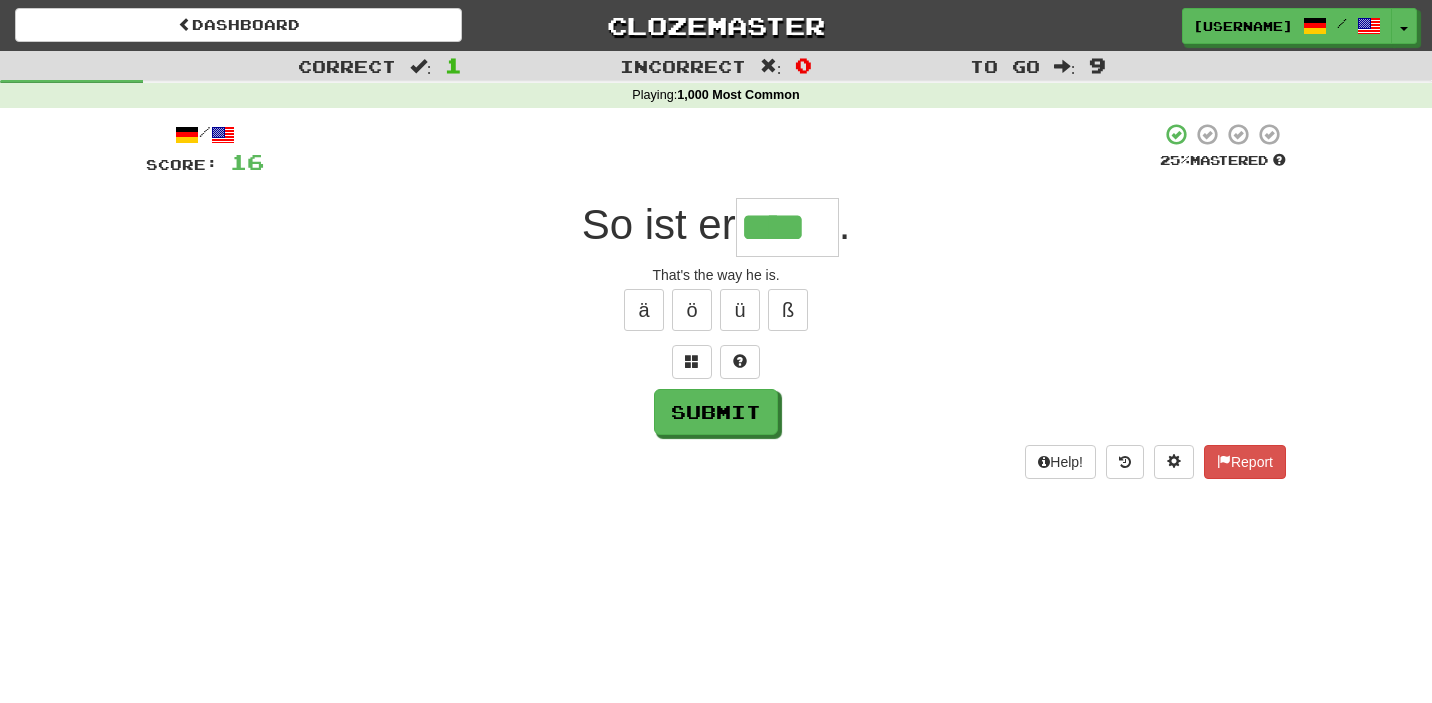 type on "****" 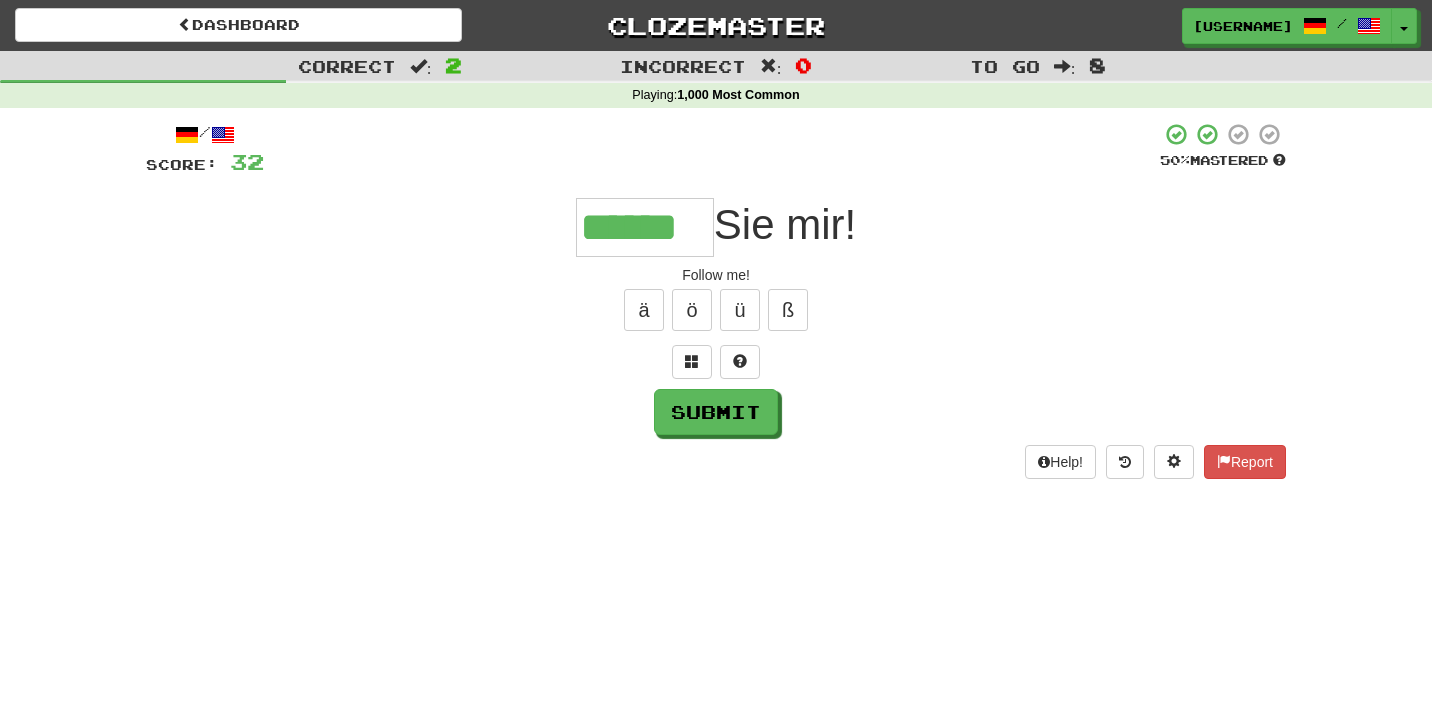 type on "******" 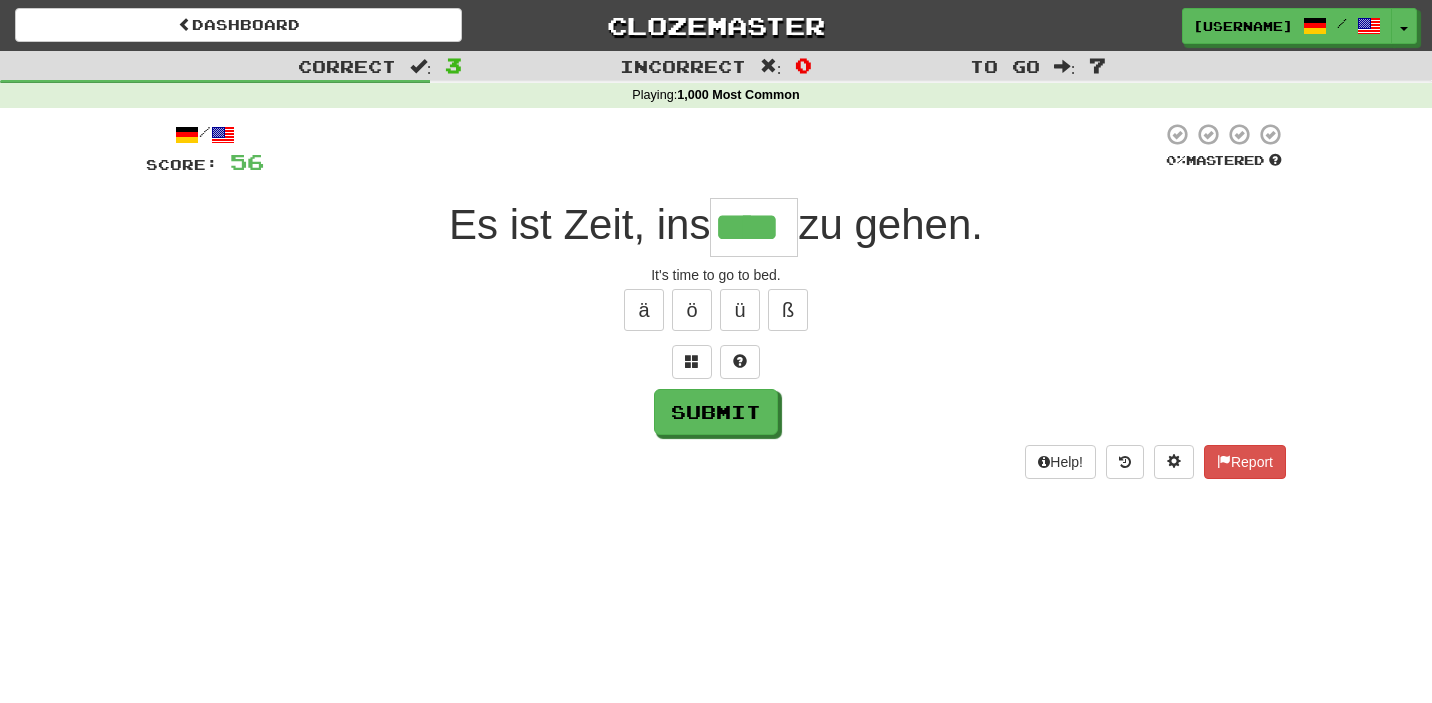 type on "****" 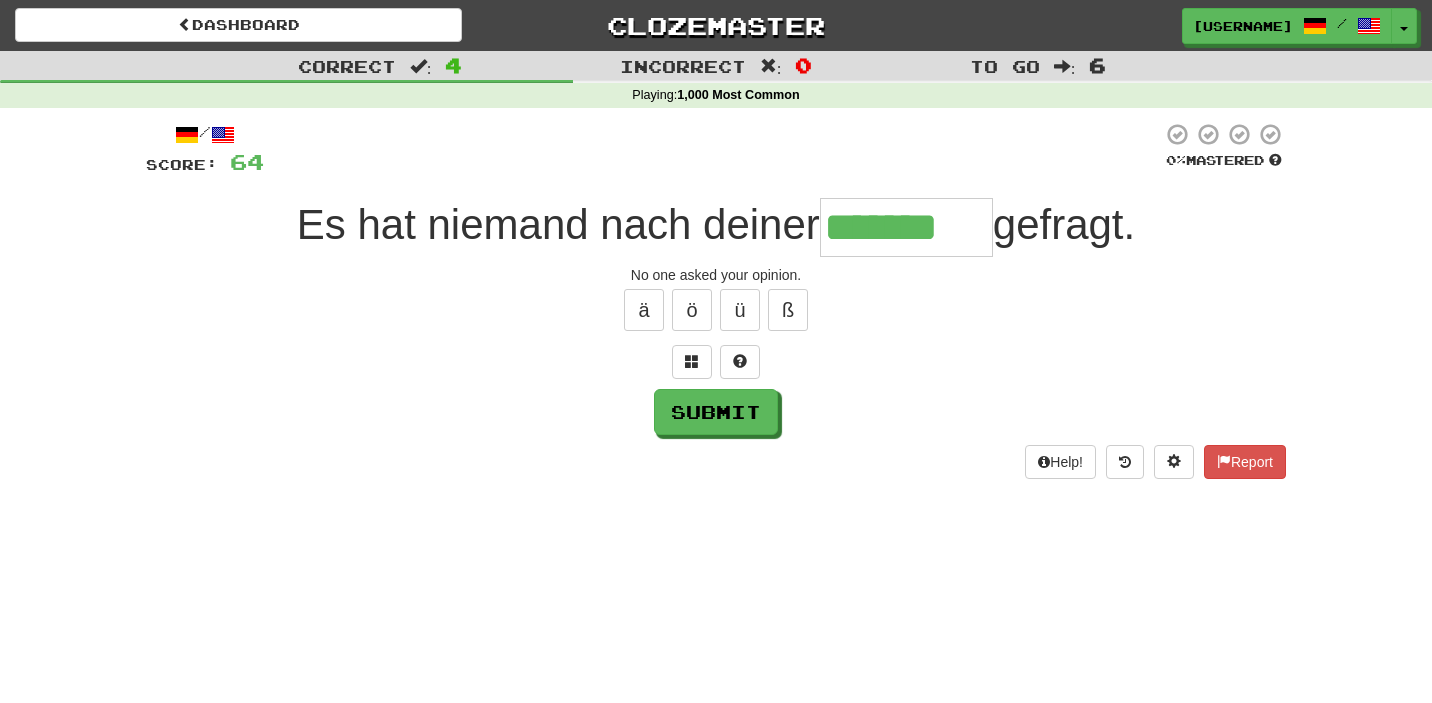 type on "*******" 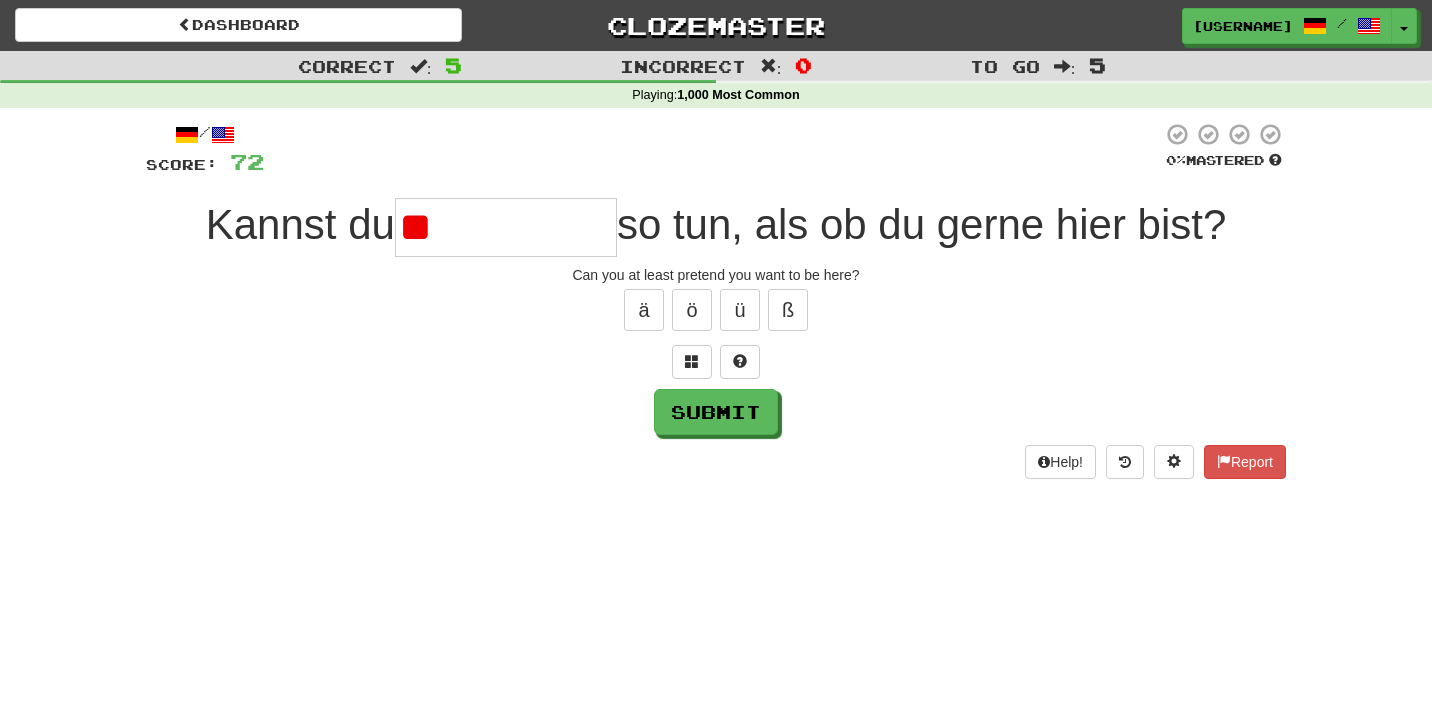 type on "*" 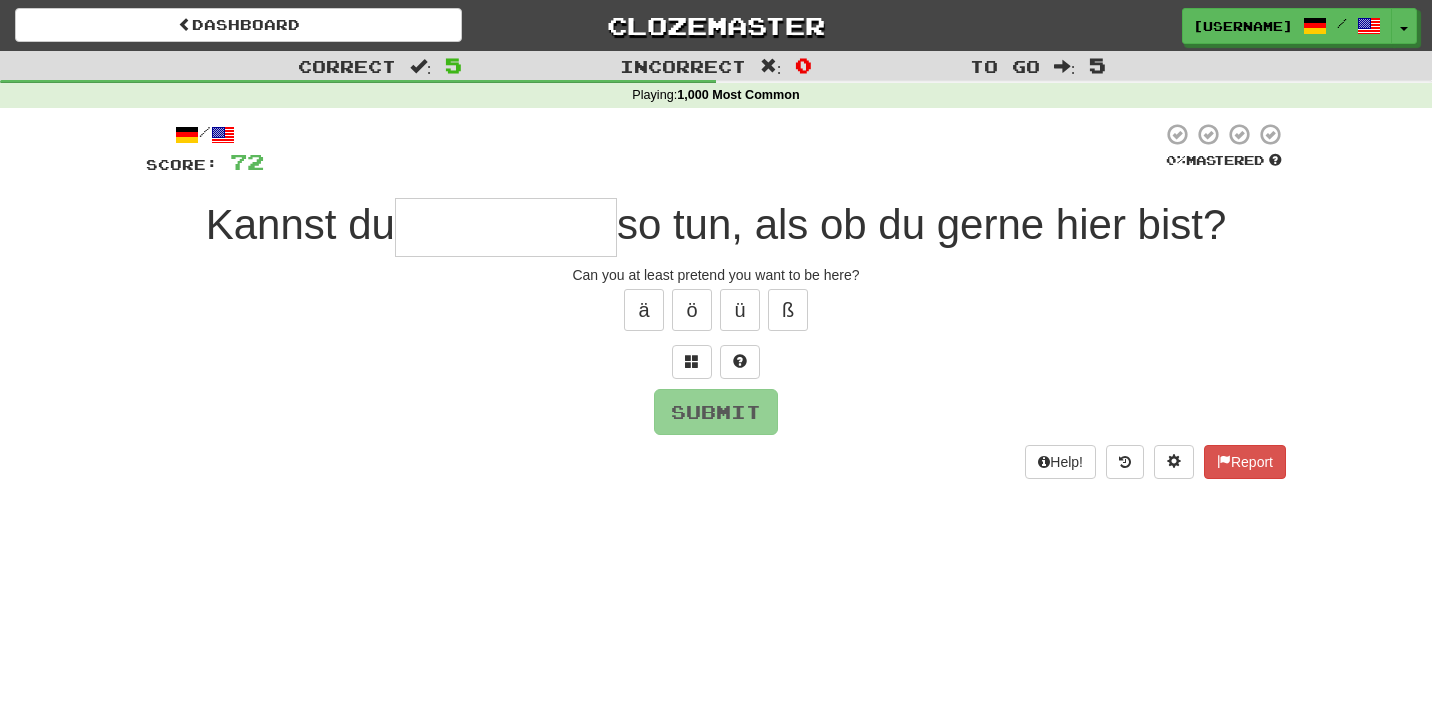 type on "*" 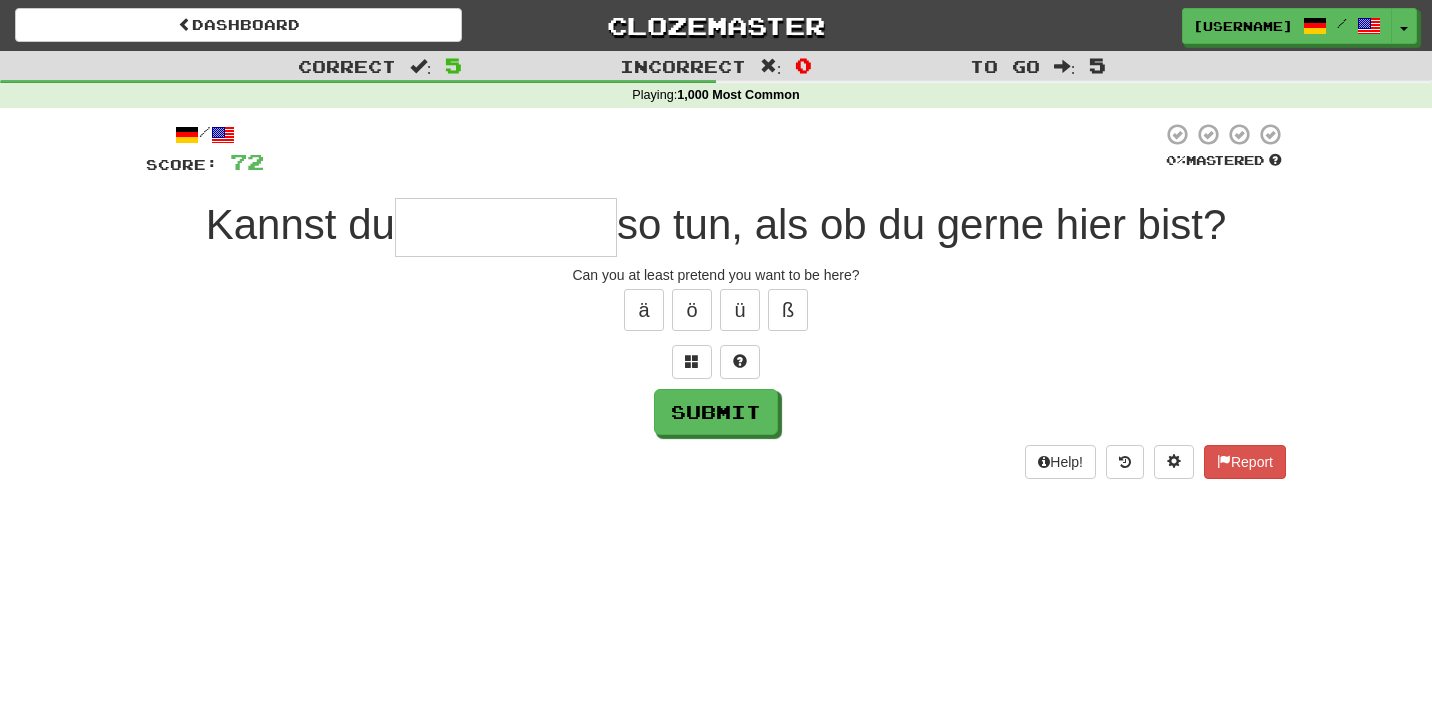 type on "*" 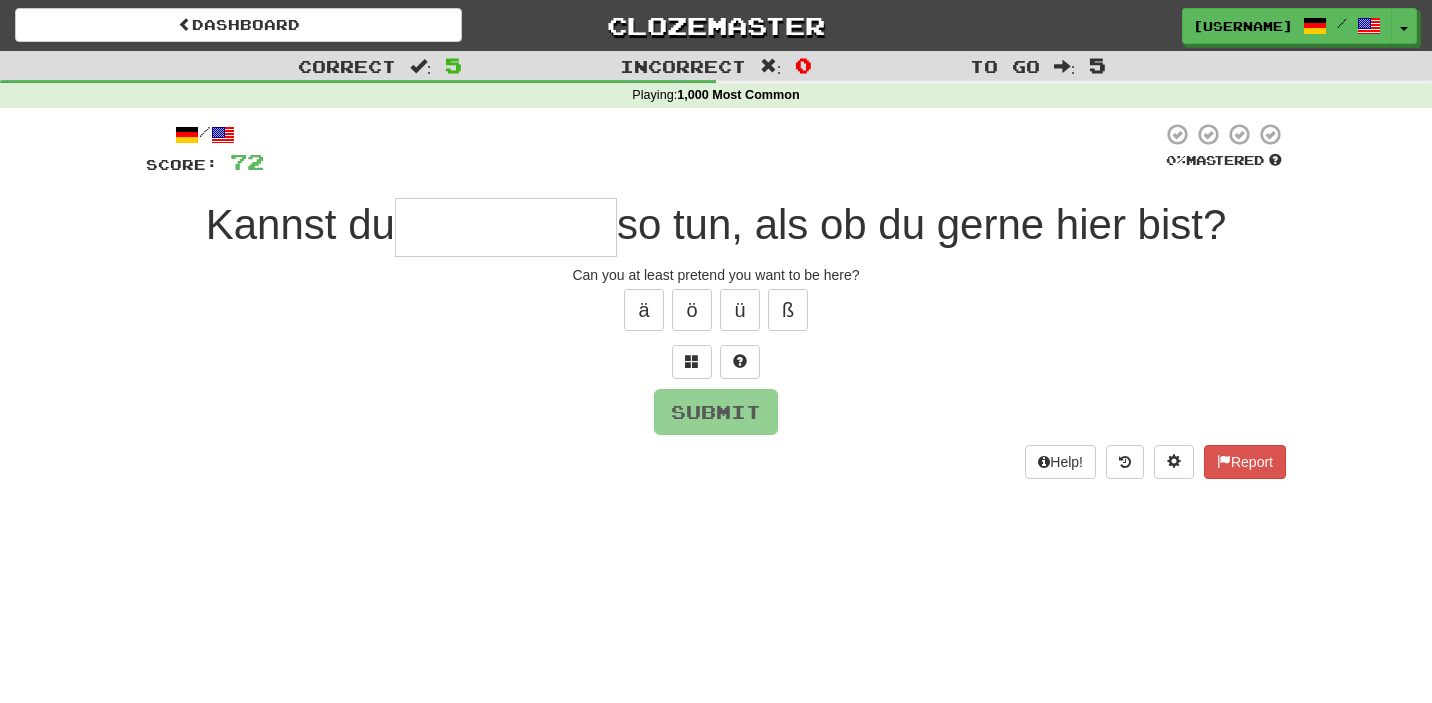 type on "*" 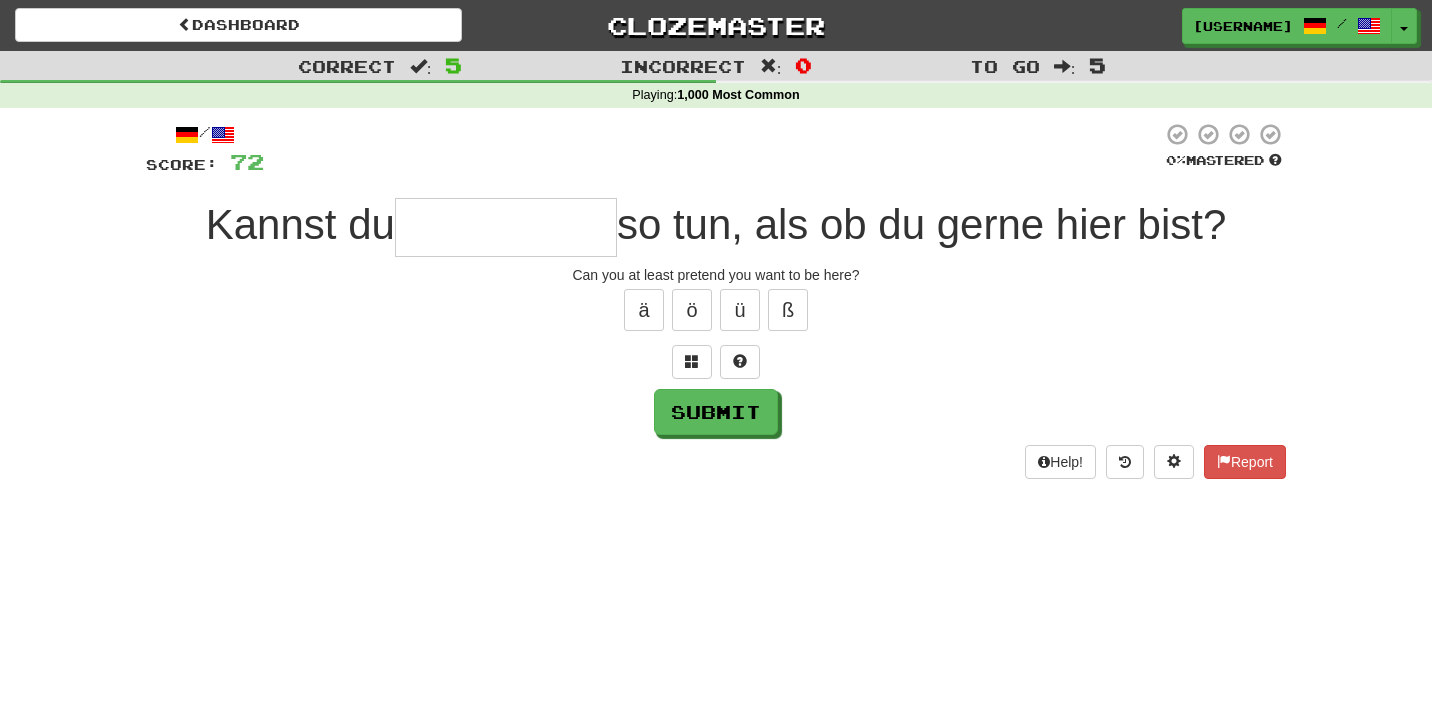 type on "*" 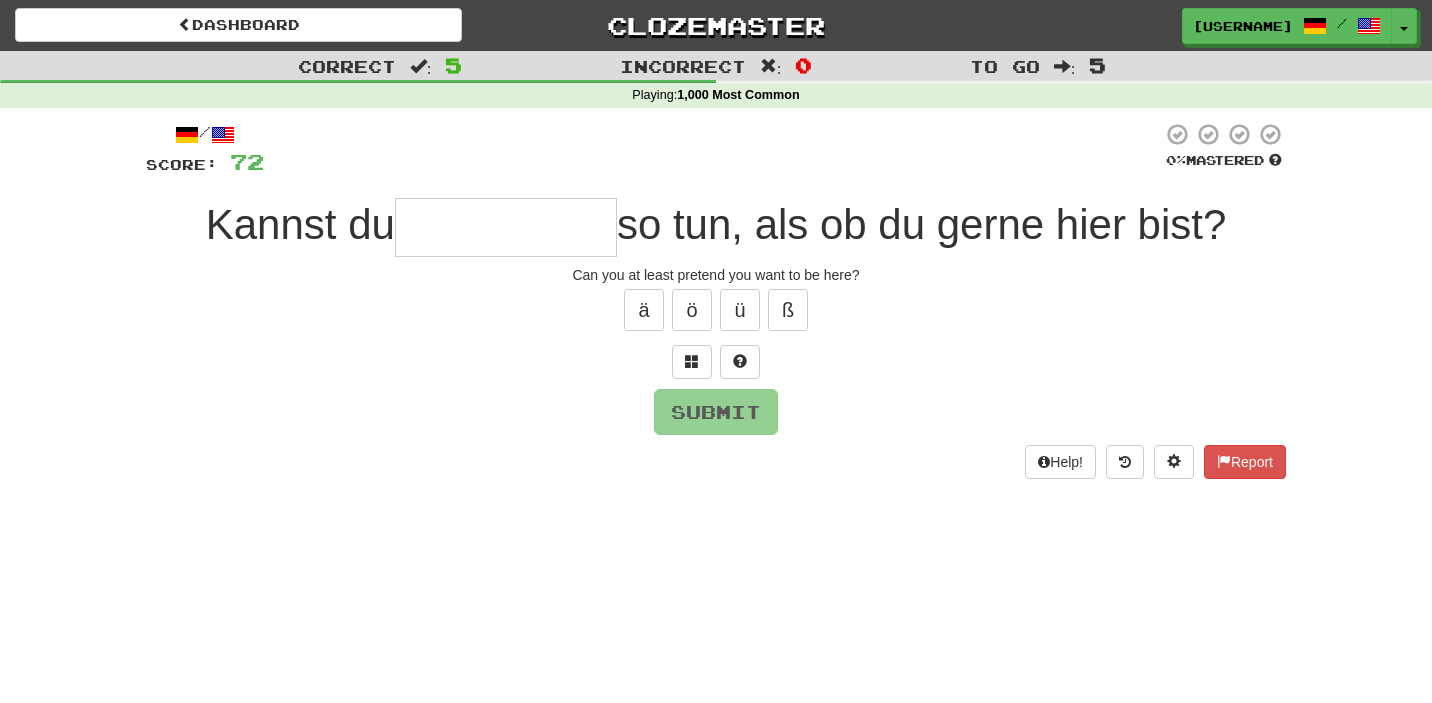 type on "*" 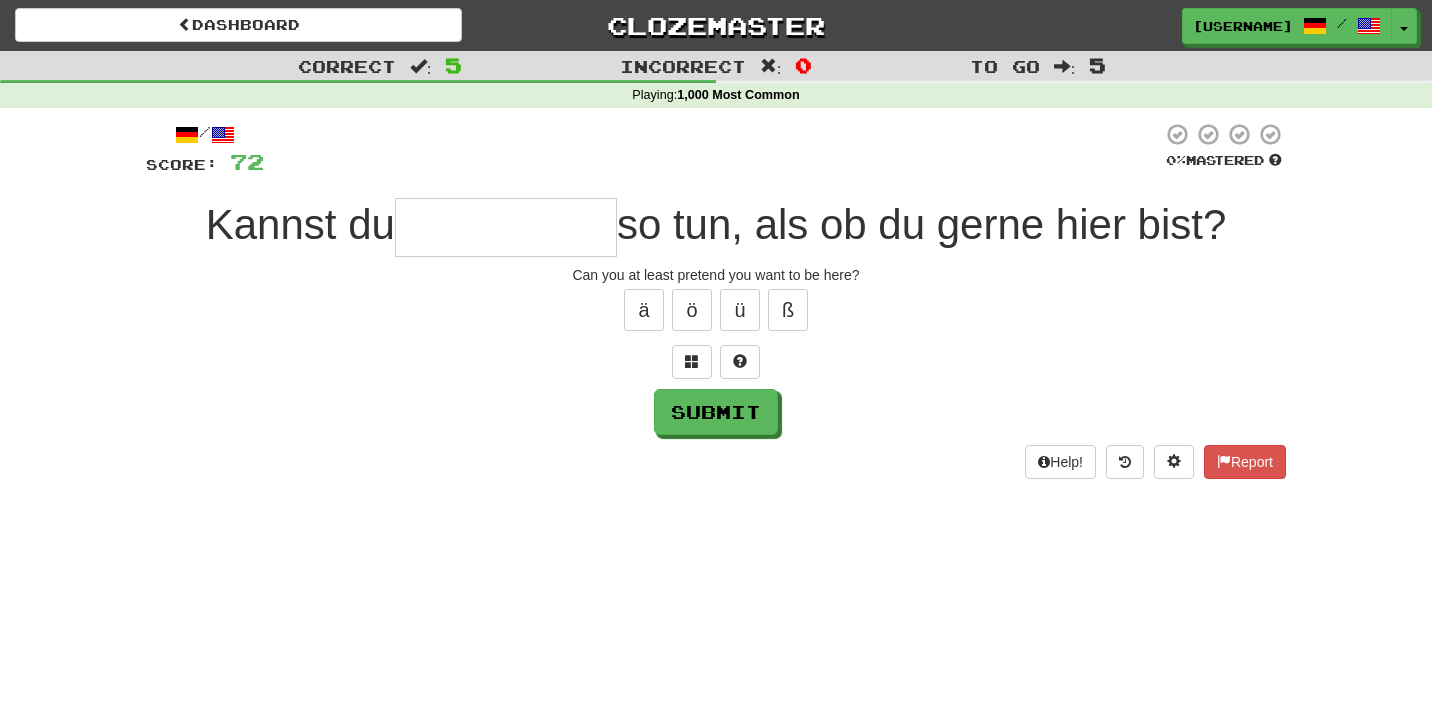type on "*" 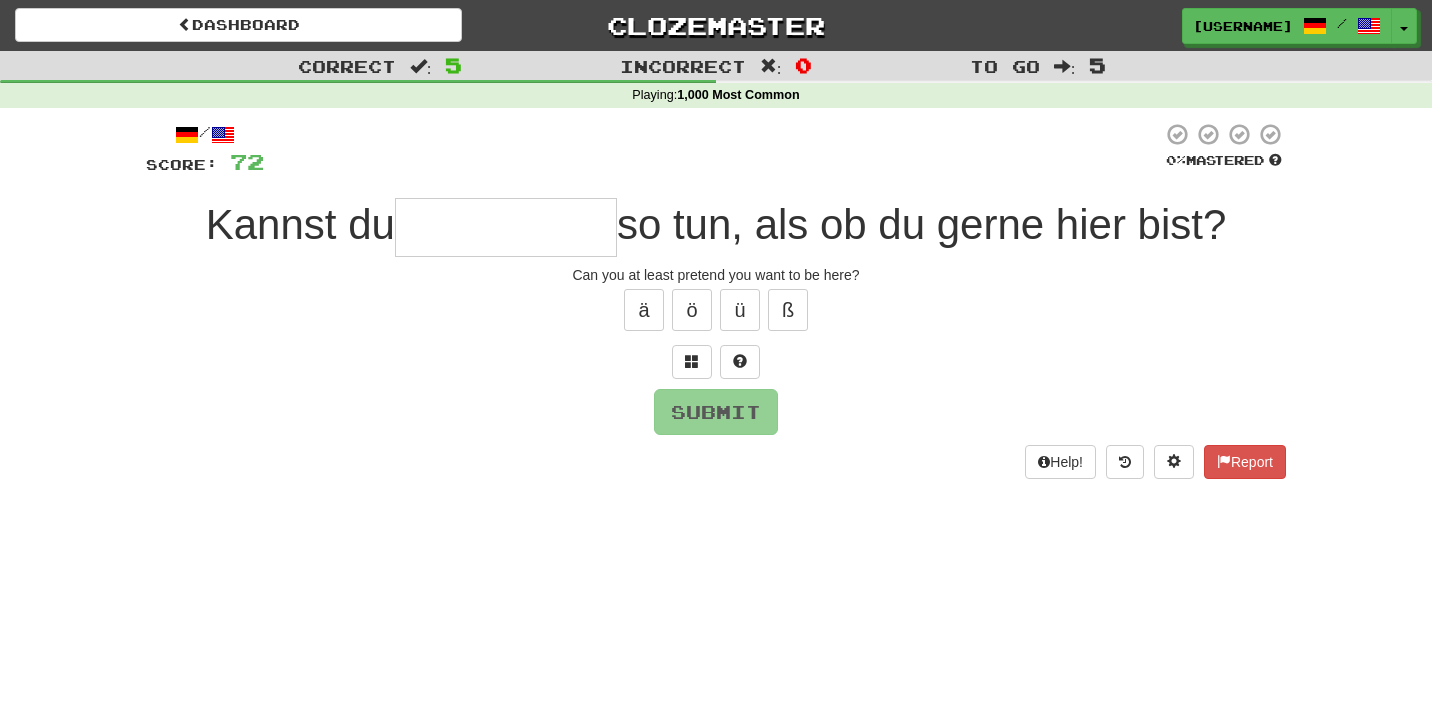 type on "*" 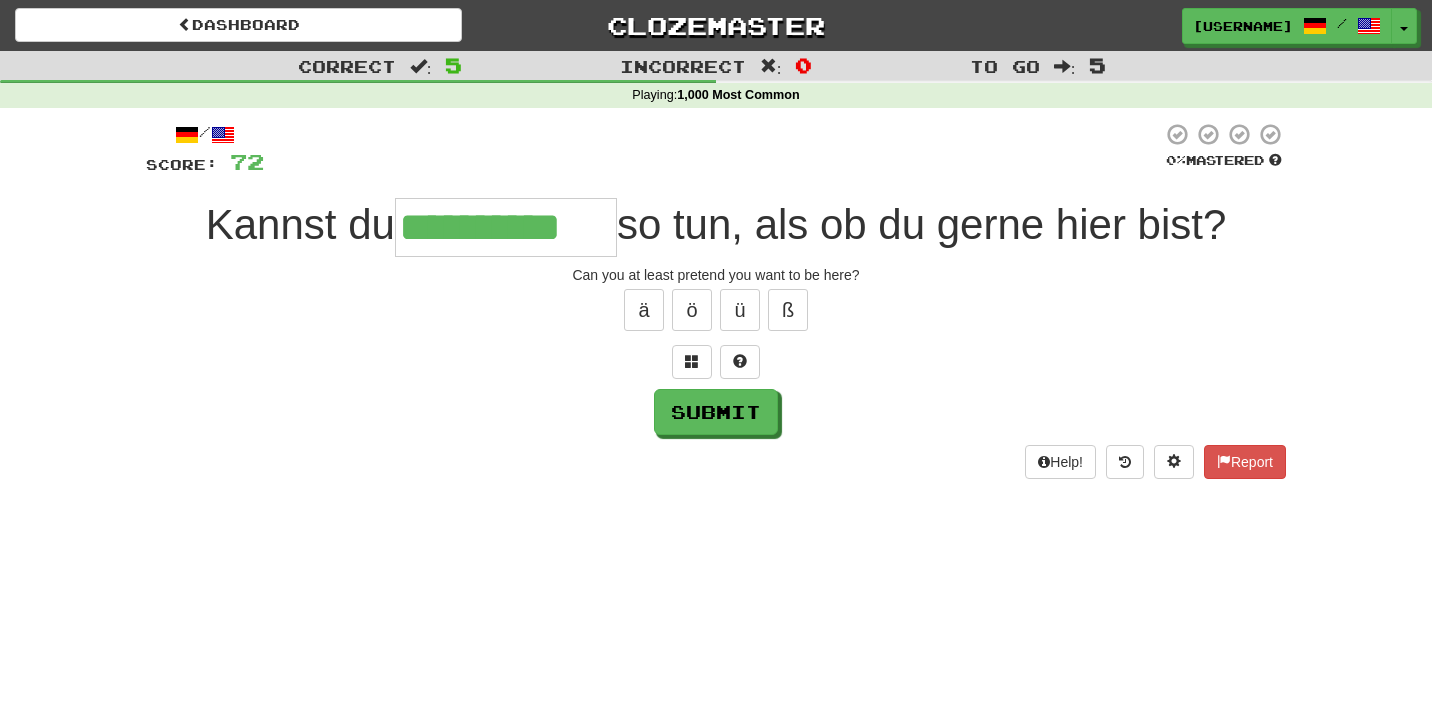 type on "**********" 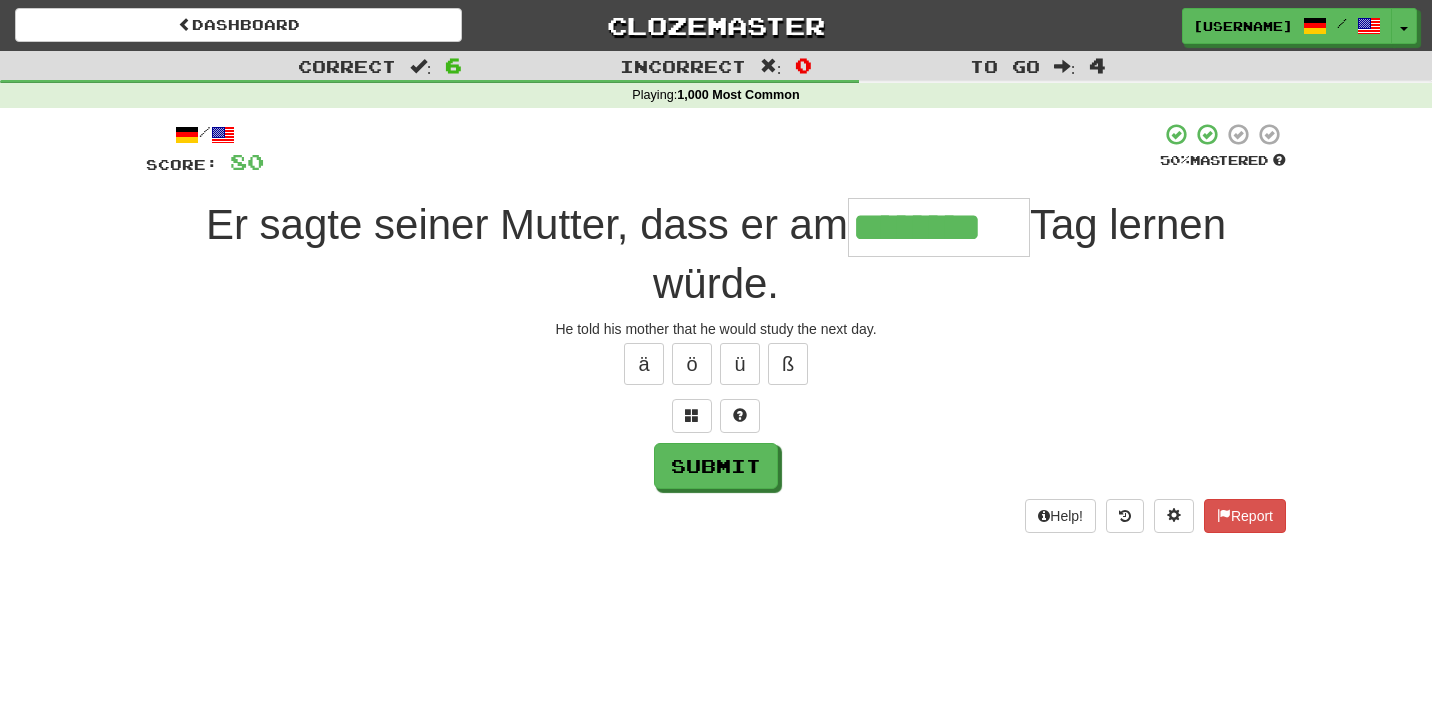 type on "********" 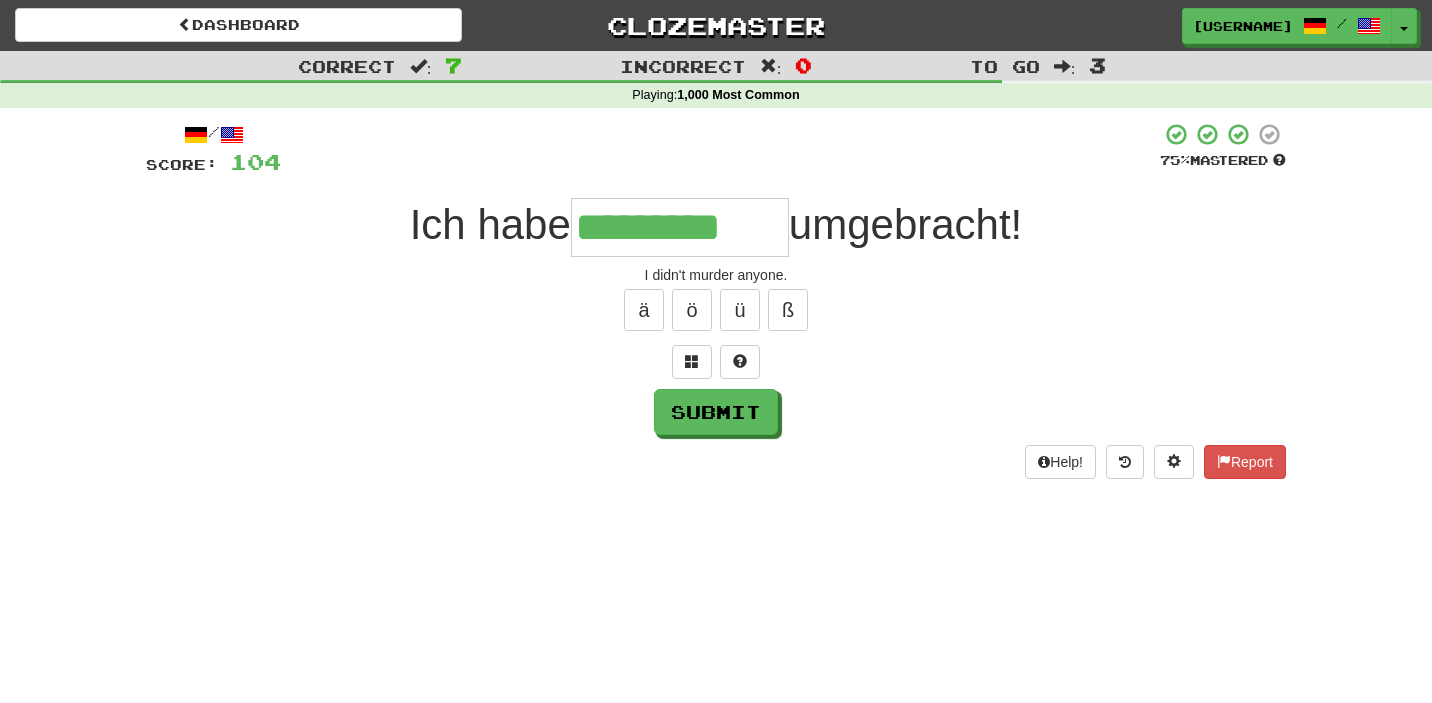 type on "*********" 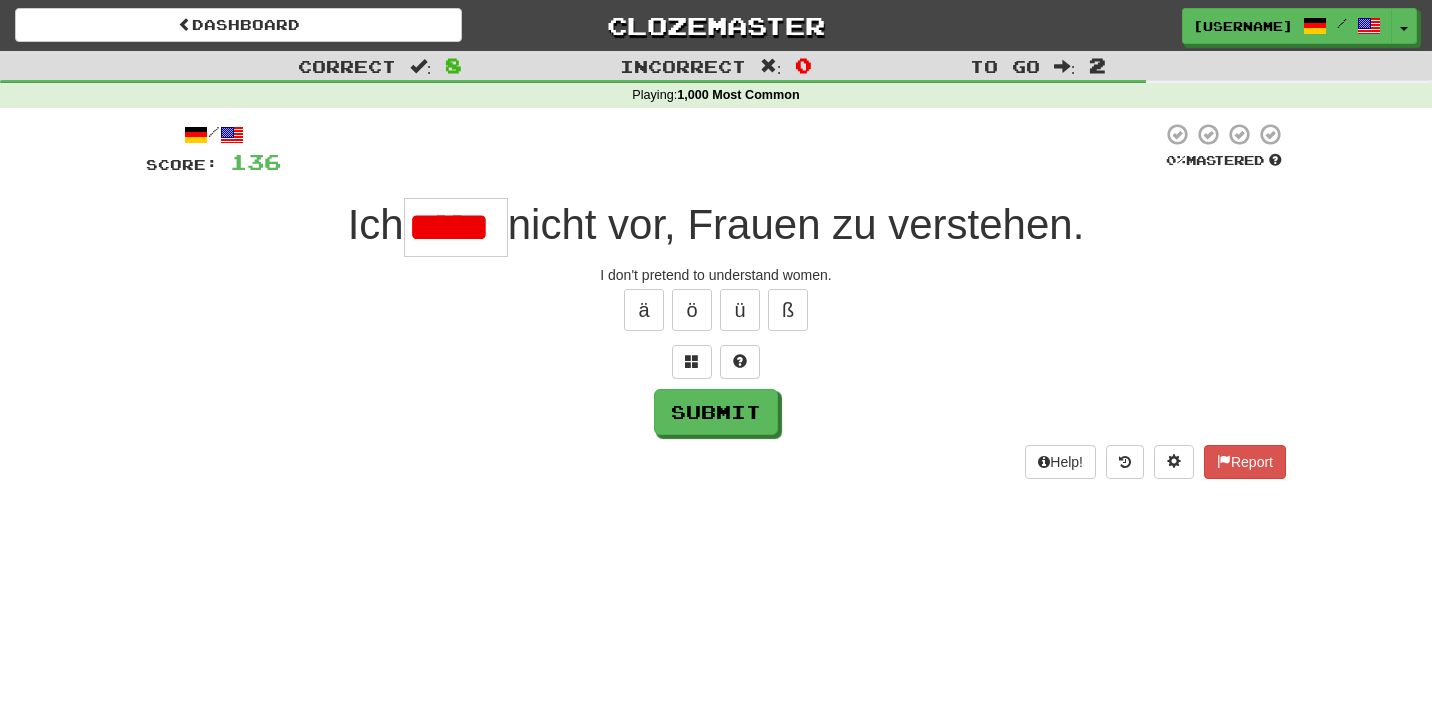 scroll, scrollTop: 0, scrollLeft: 0, axis: both 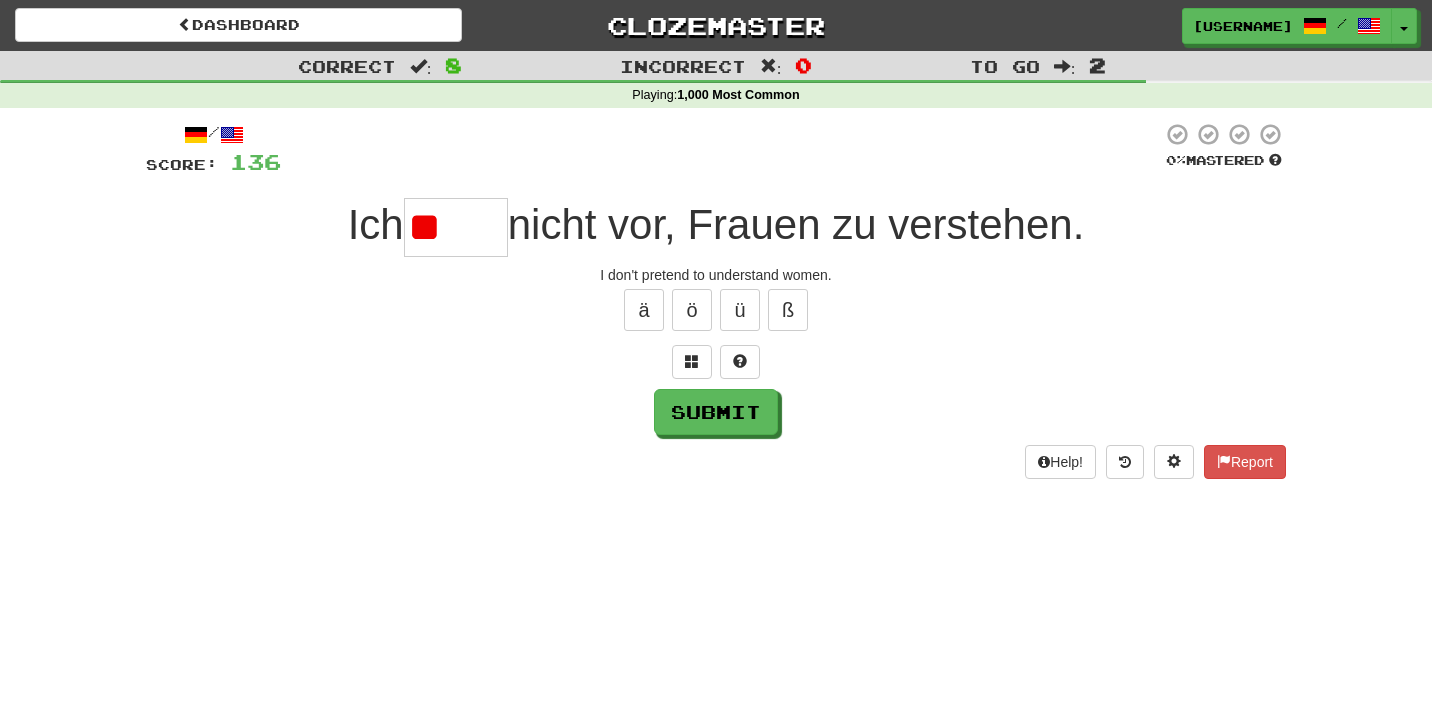 type on "*" 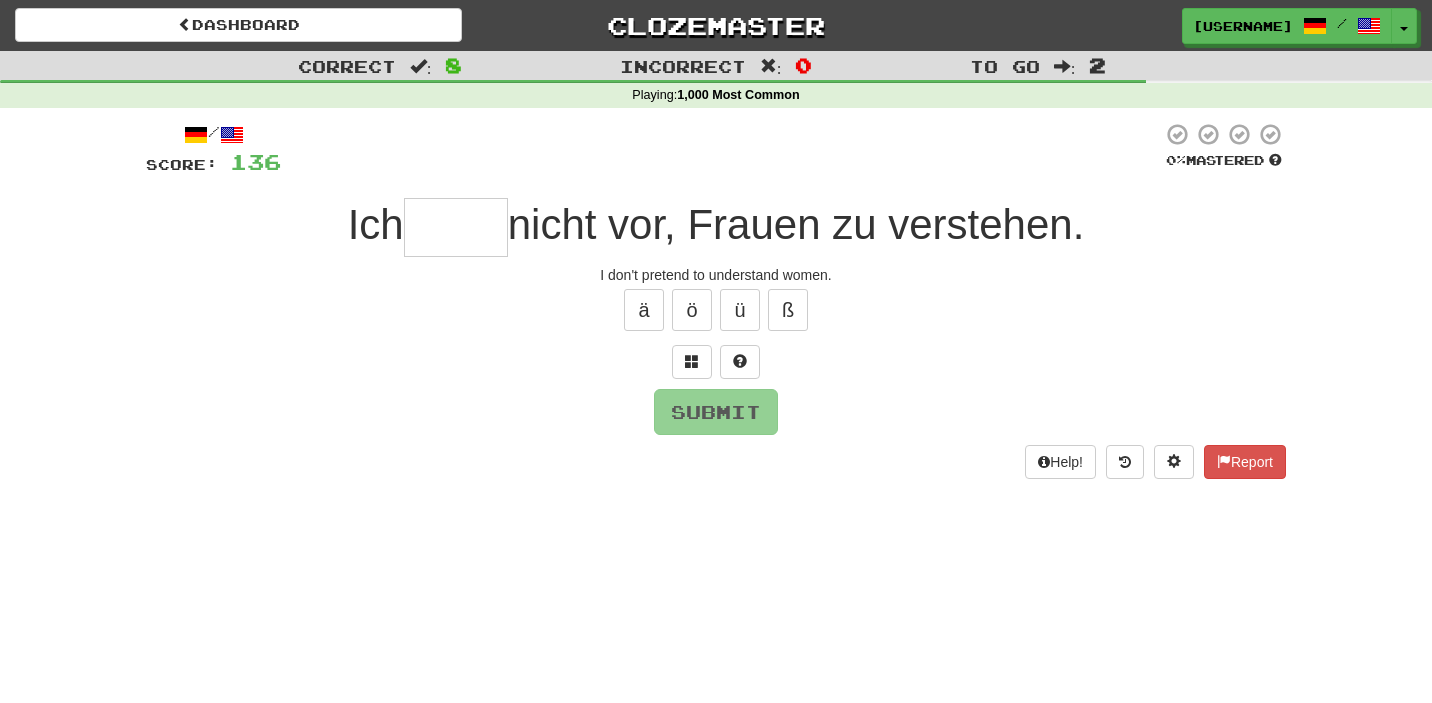 type on "*" 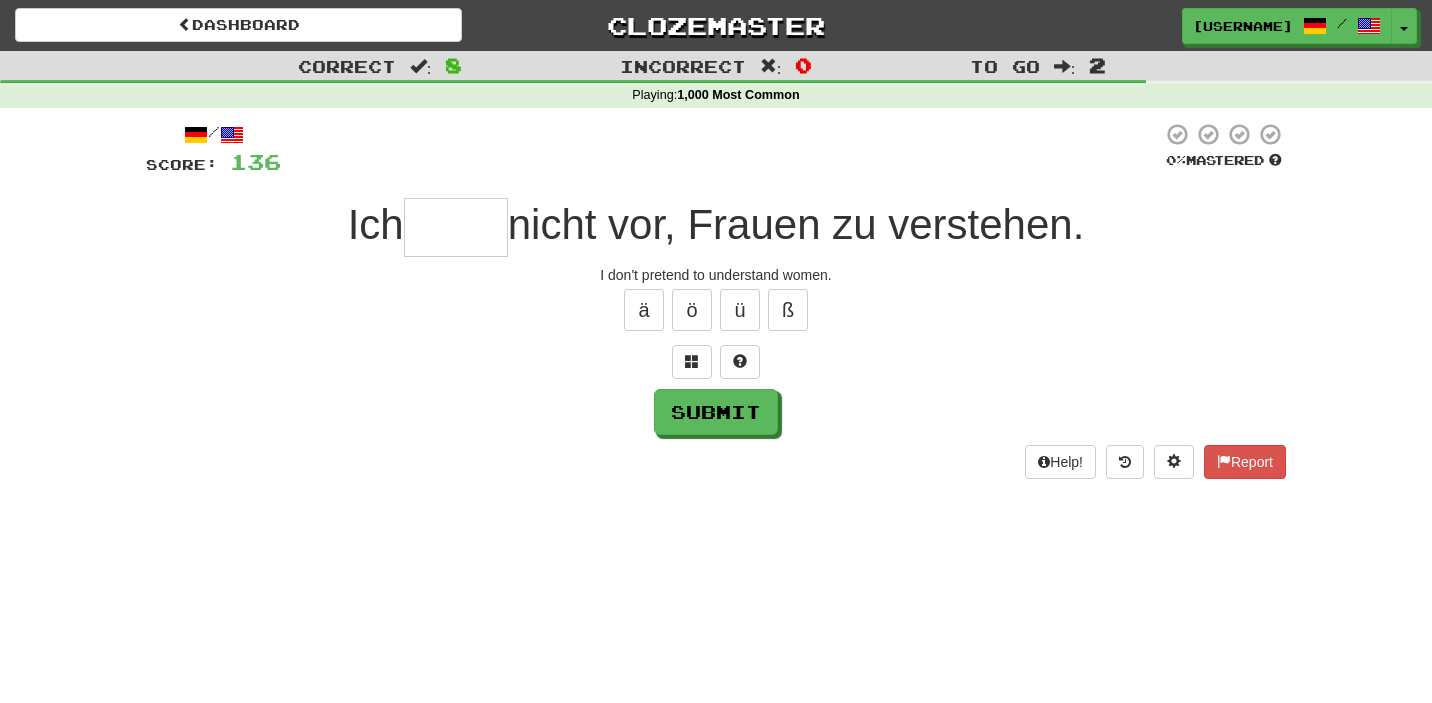 type on "*" 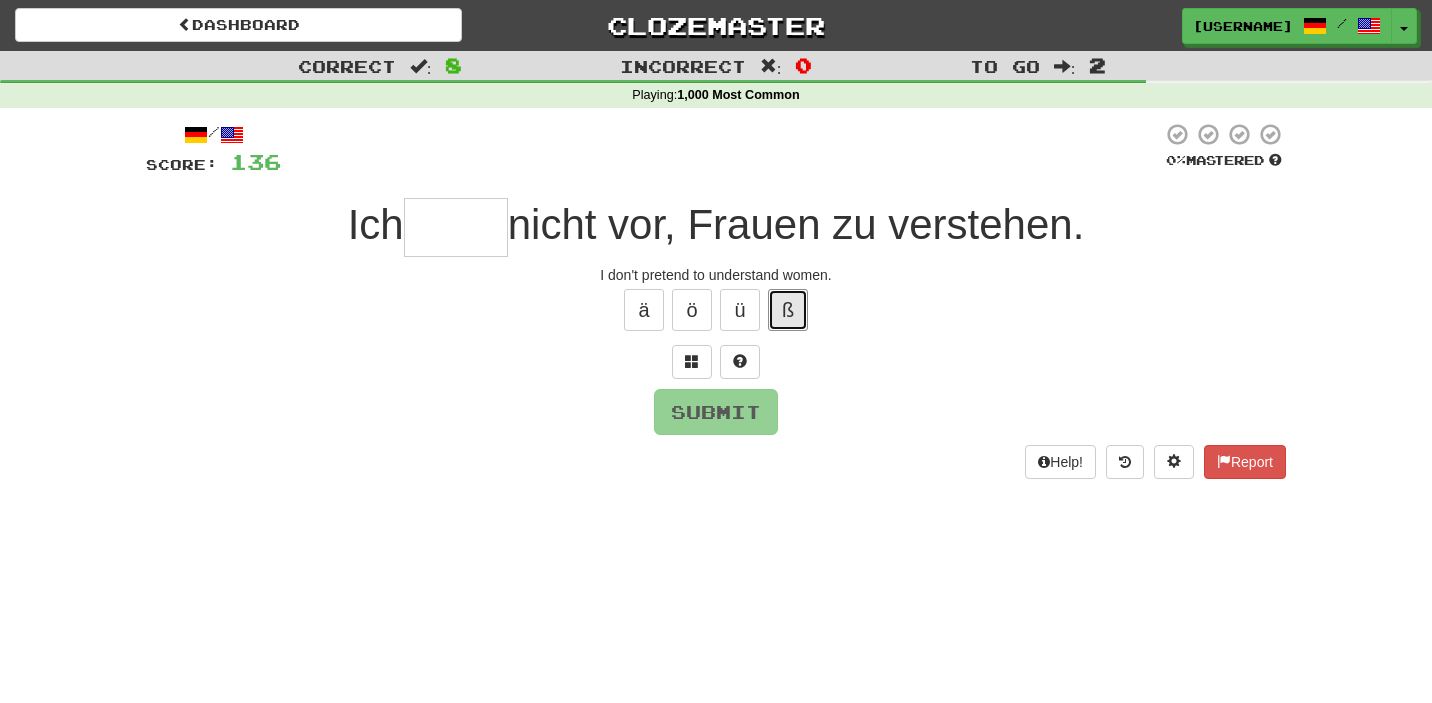drag, startPoint x: 799, startPoint y: 315, endPoint x: 838, endPoint y: 588, distance: 275.77164 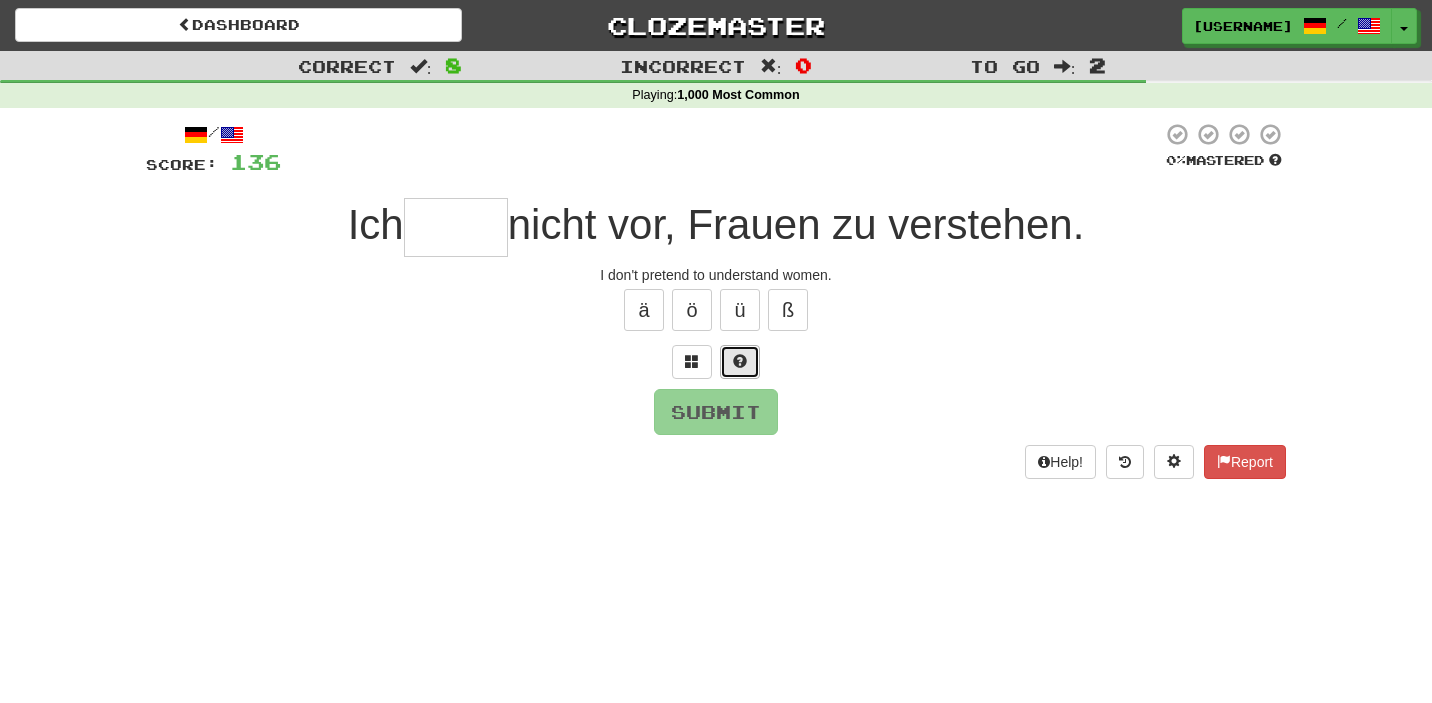 click at bounding box center [740, 362] 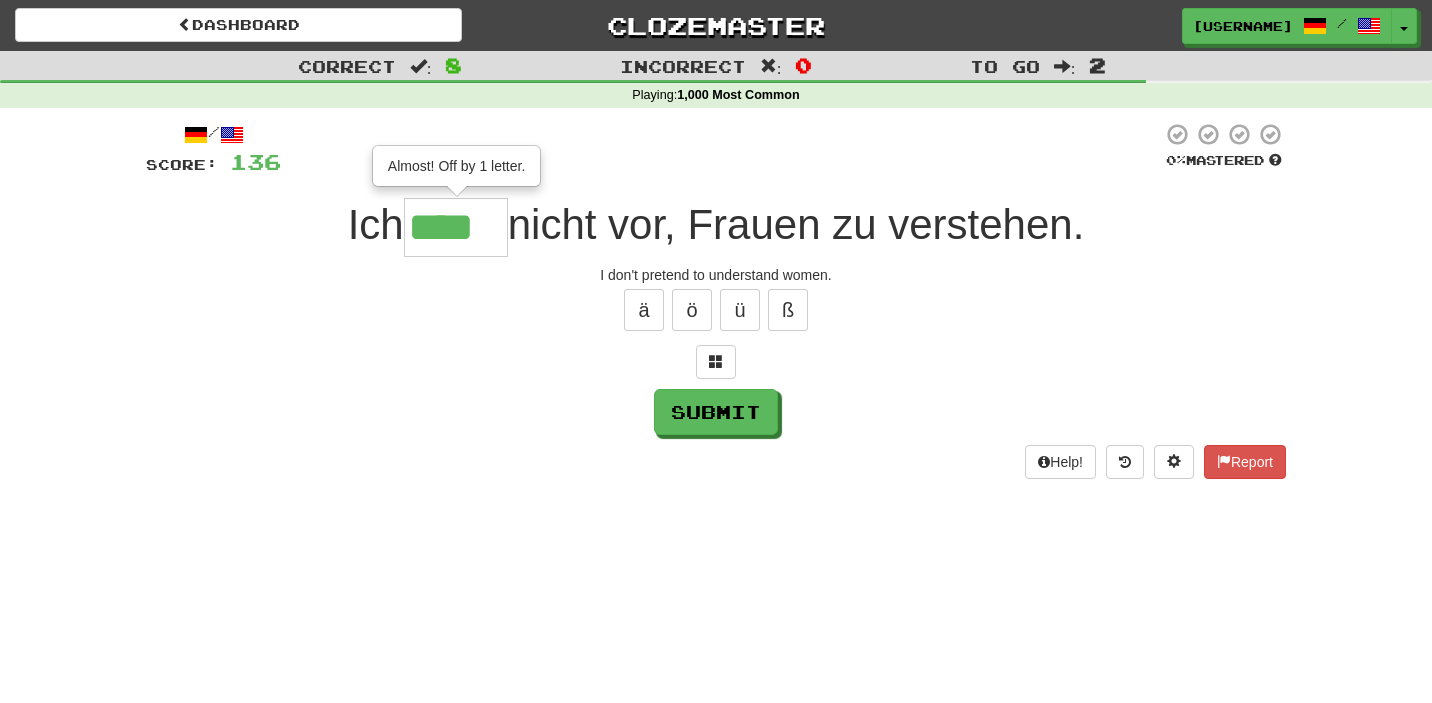 type on "****" 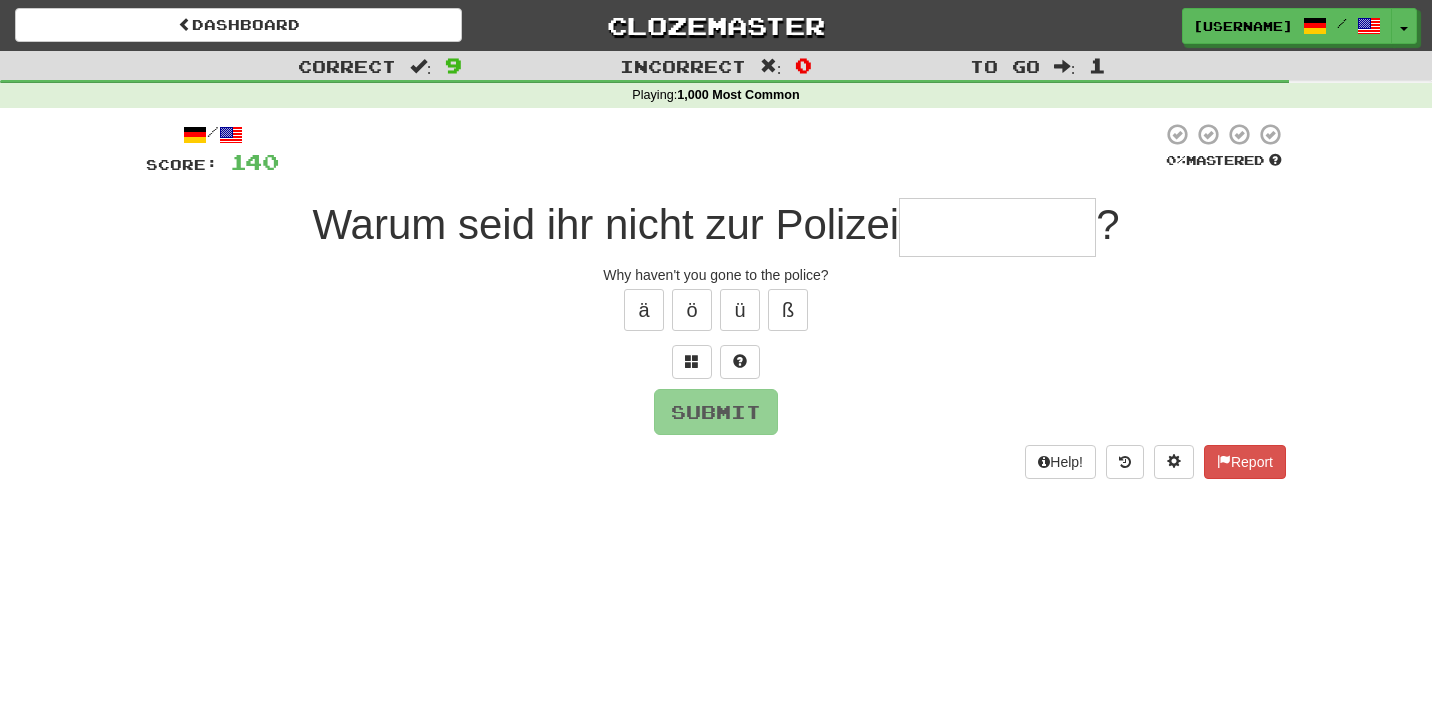 type on "*" 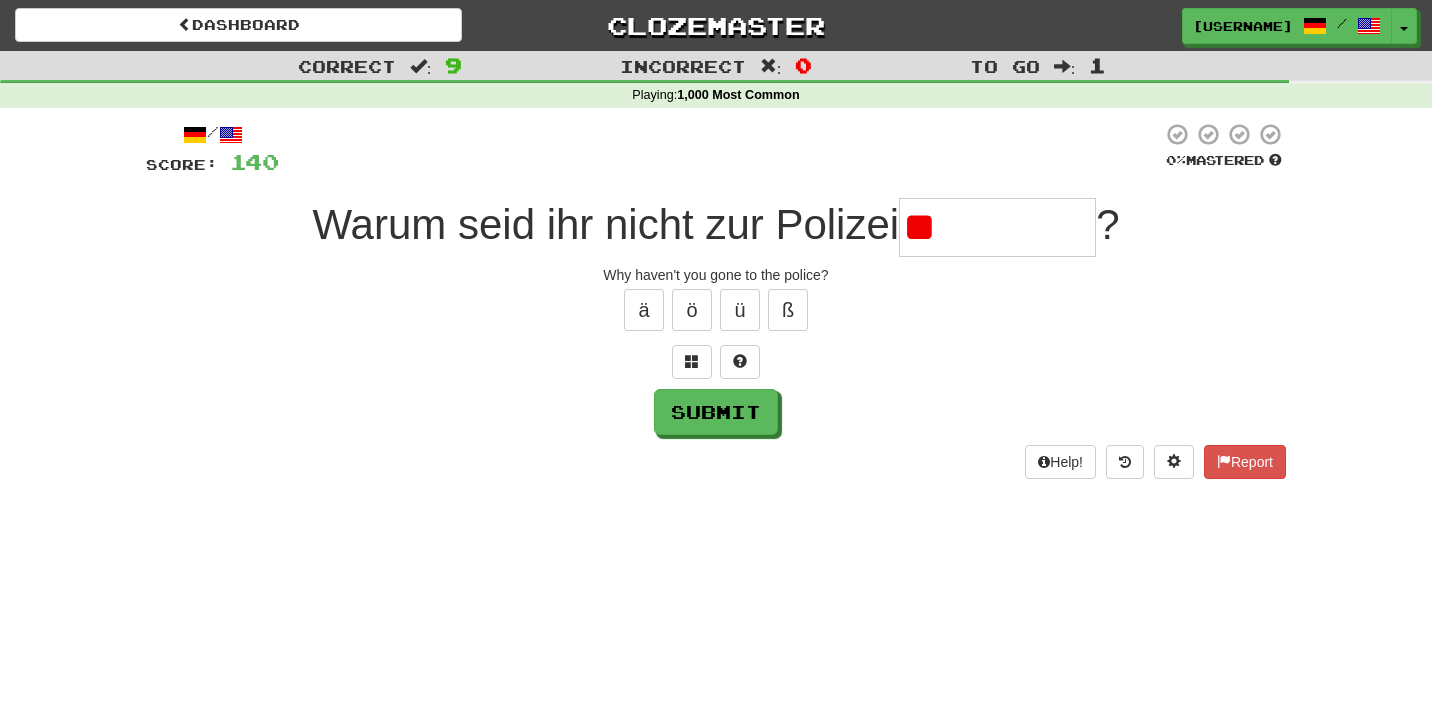 type on "*" 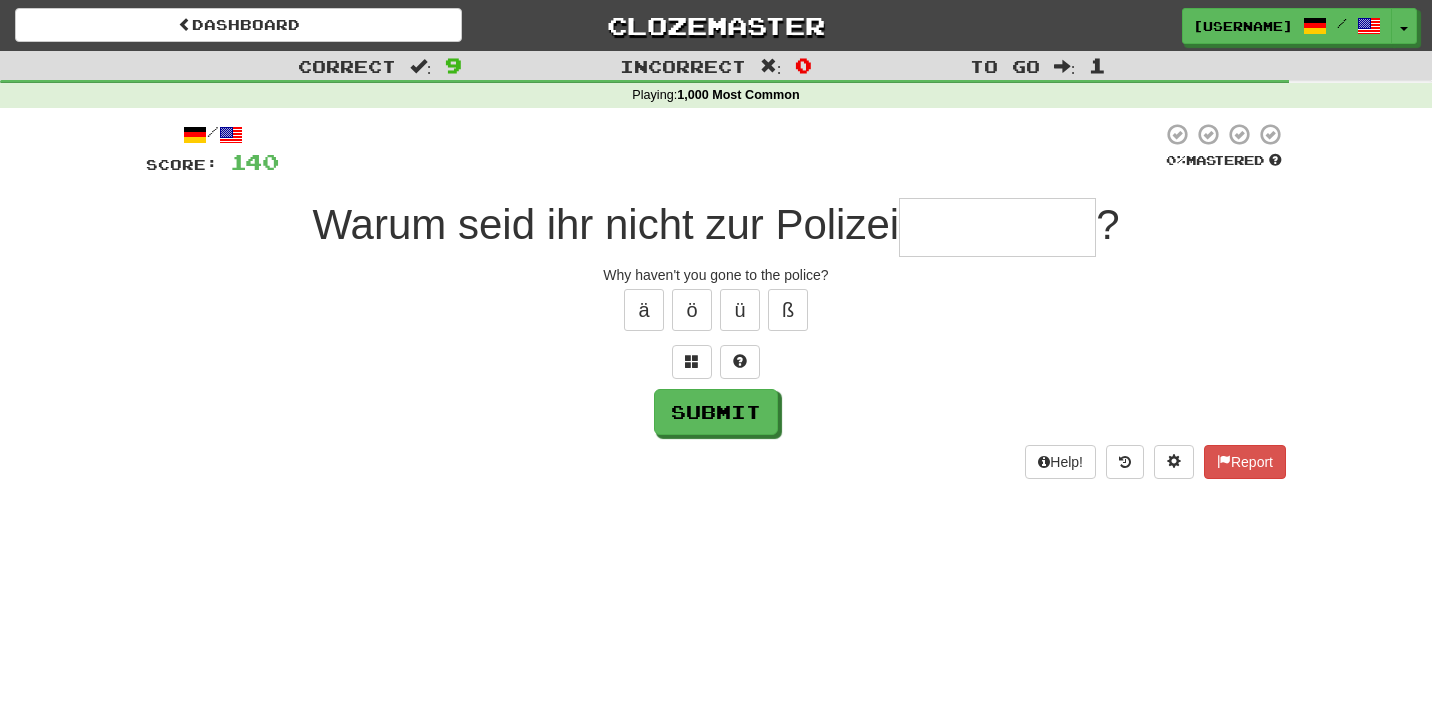 type on "*" 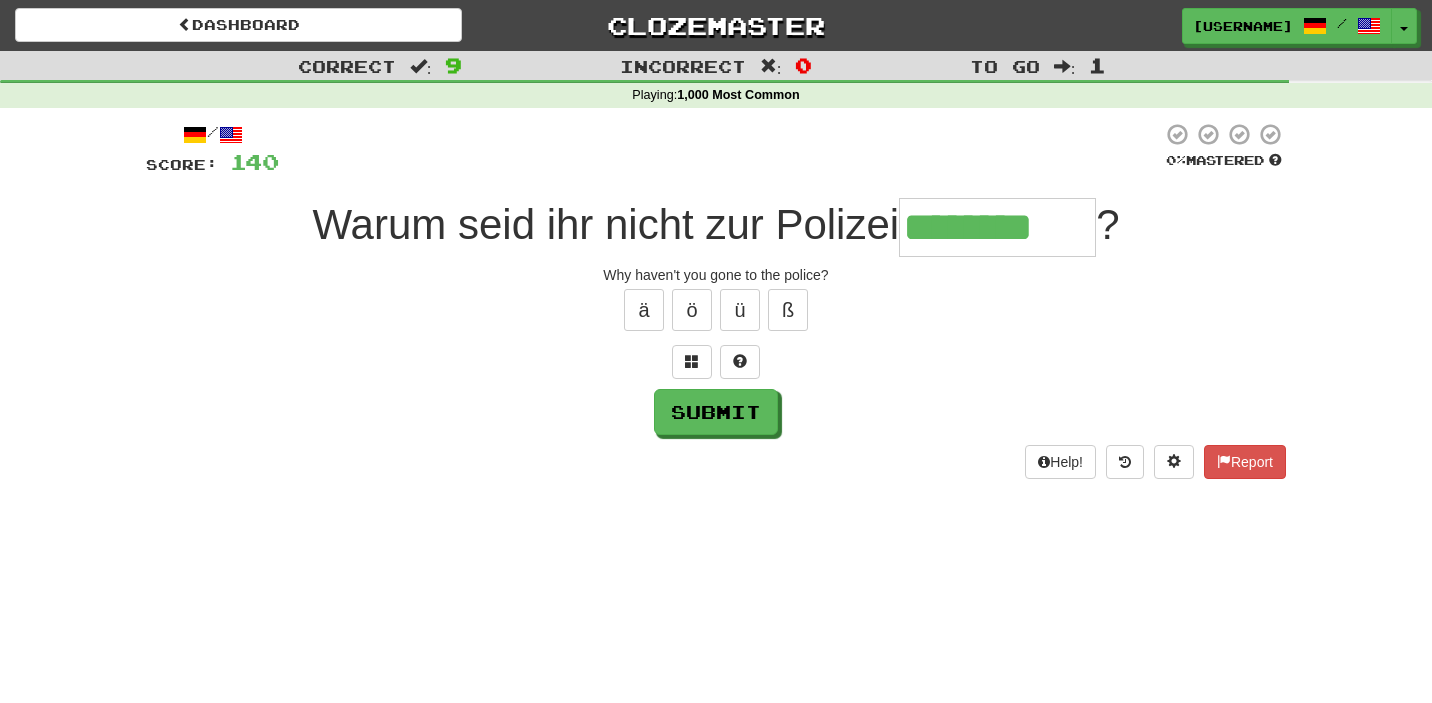 type on "********" 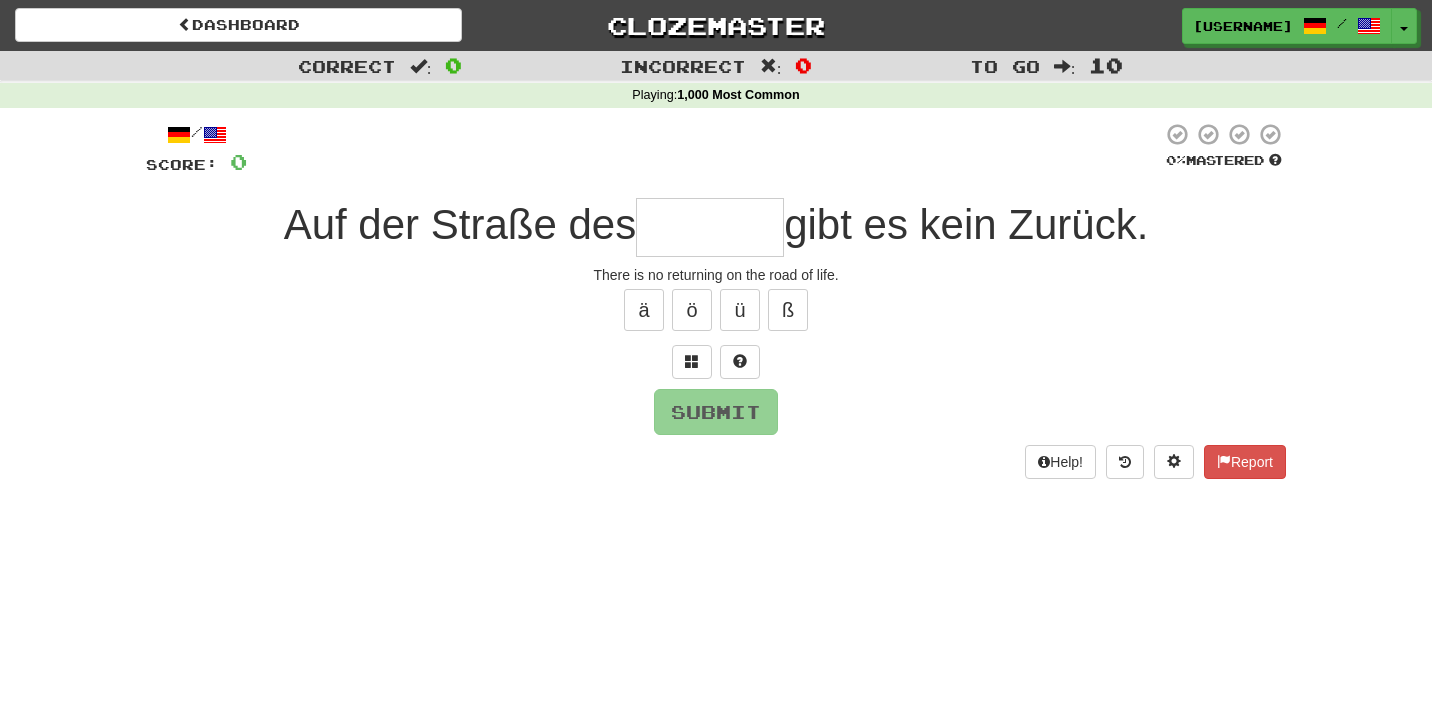 type on "*" 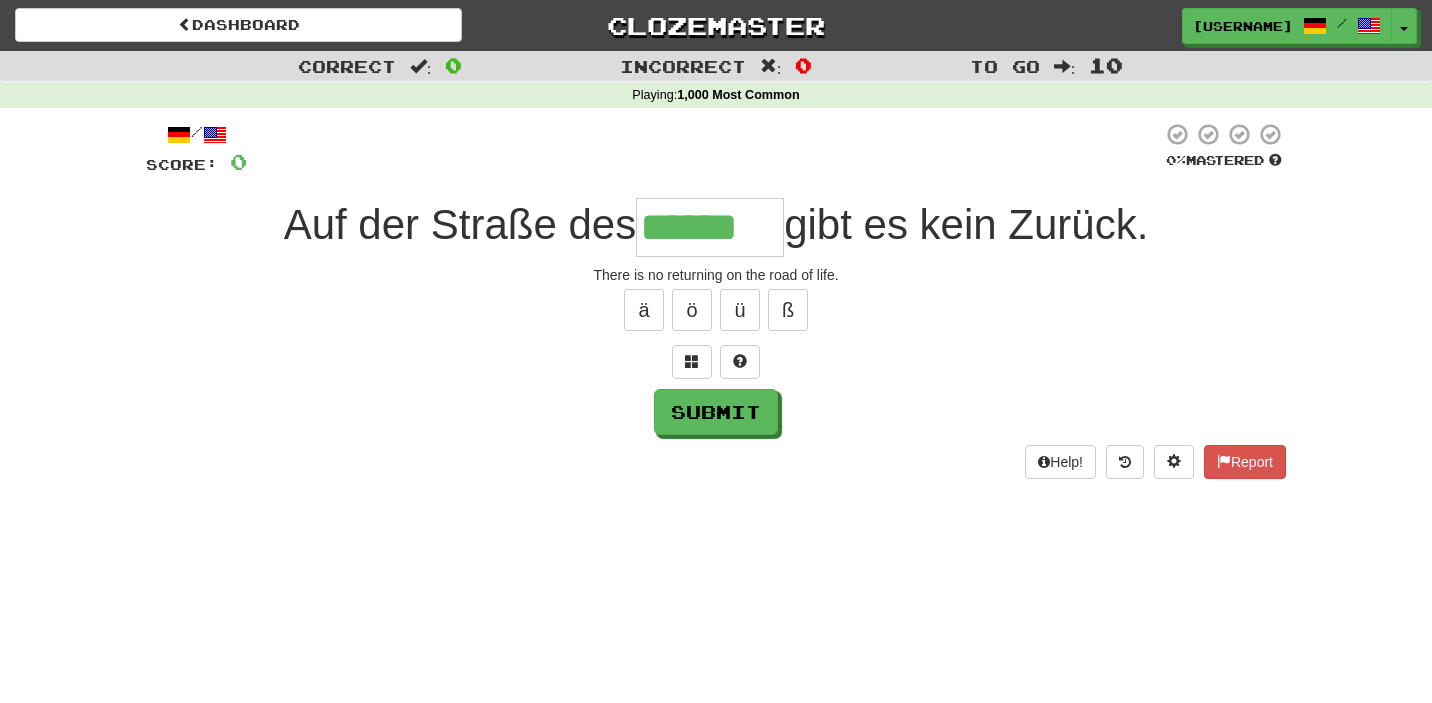 type on "******" 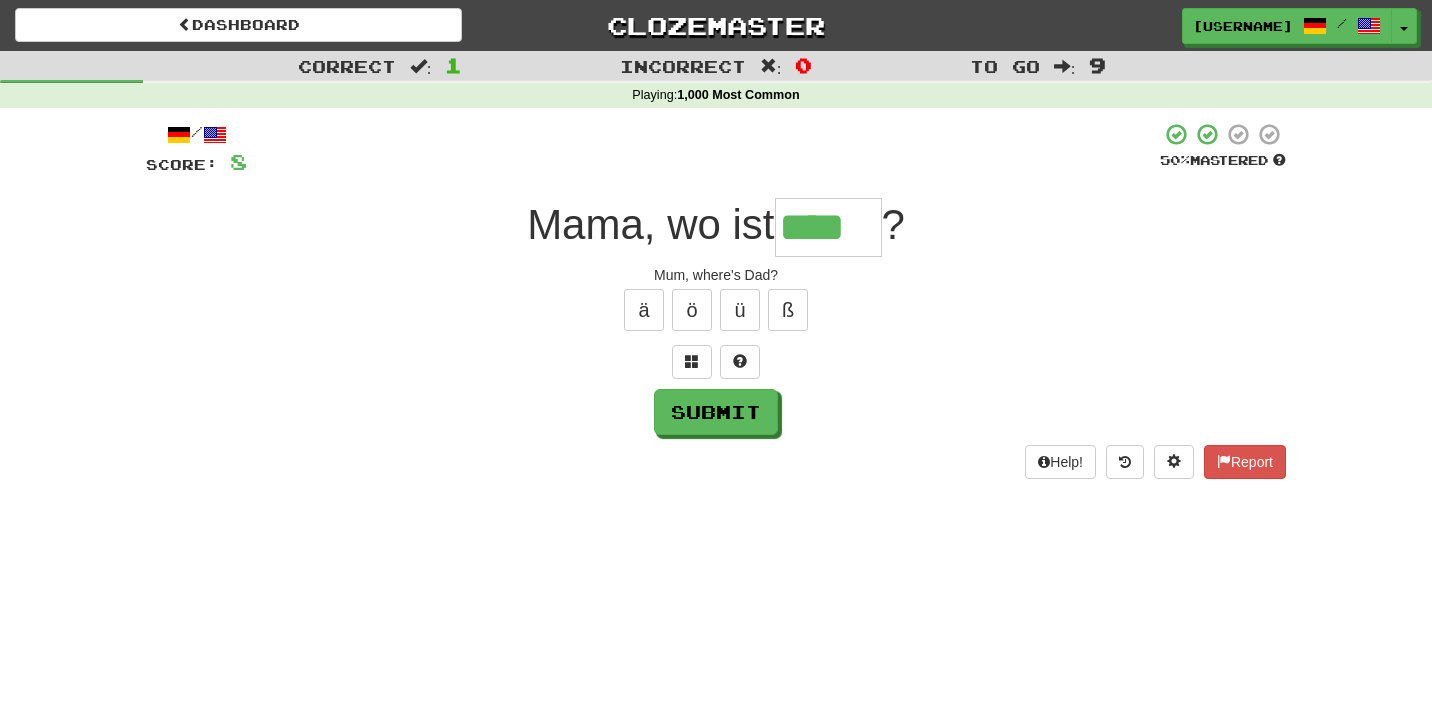 type on "****" 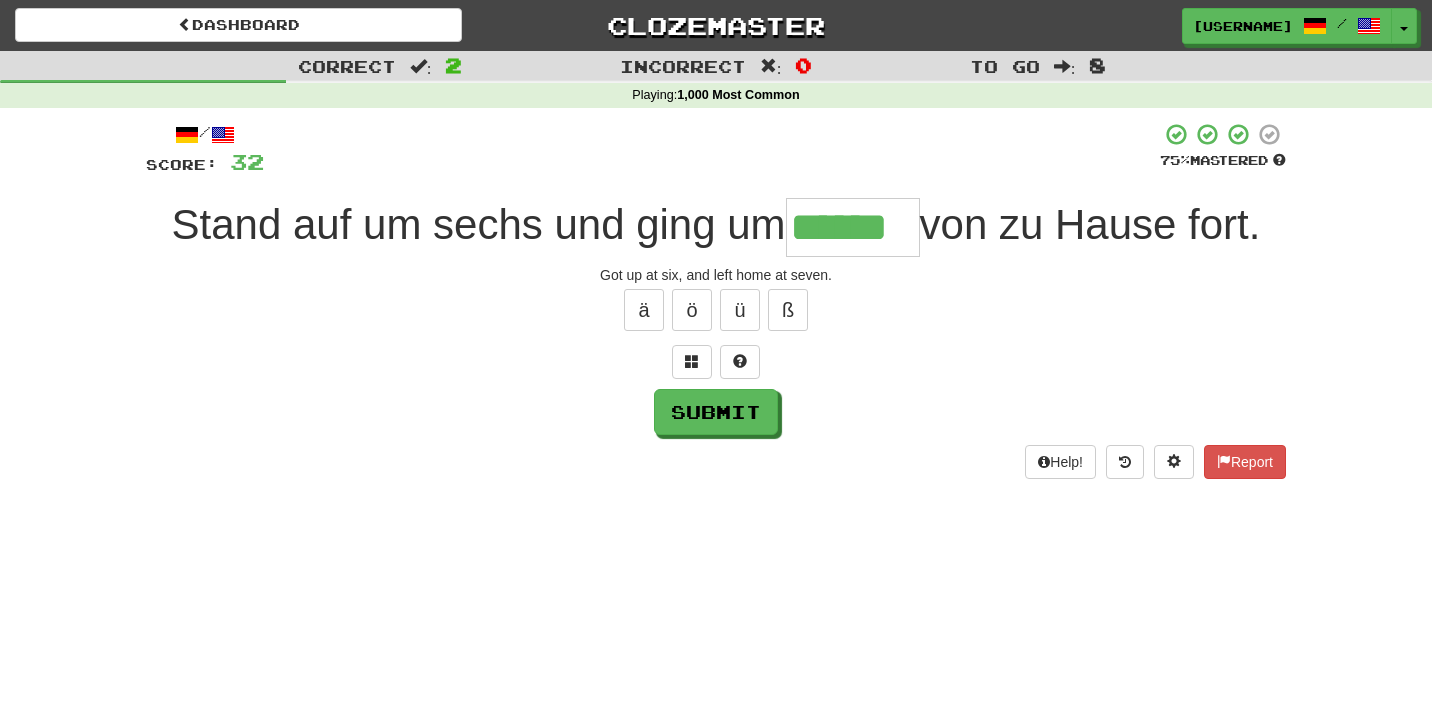 type on "******" 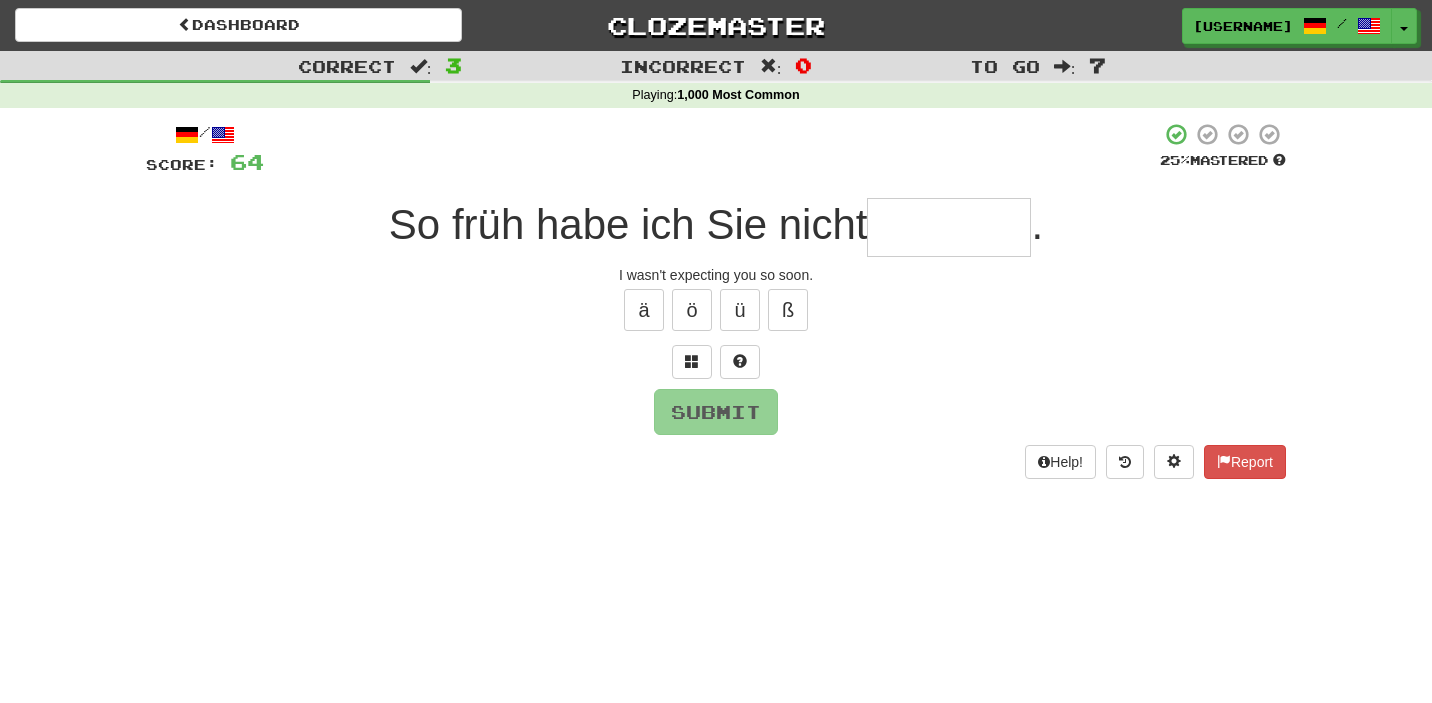 type on "*" 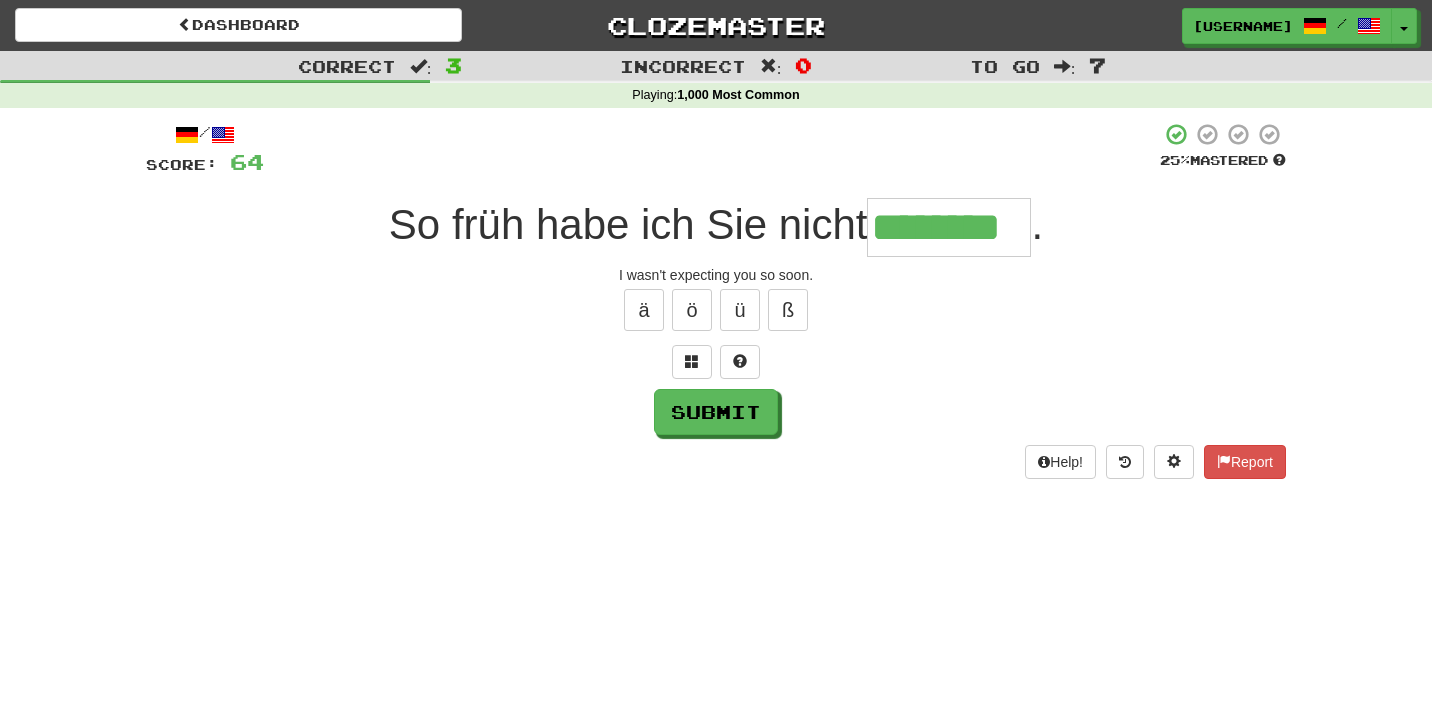type on "********" 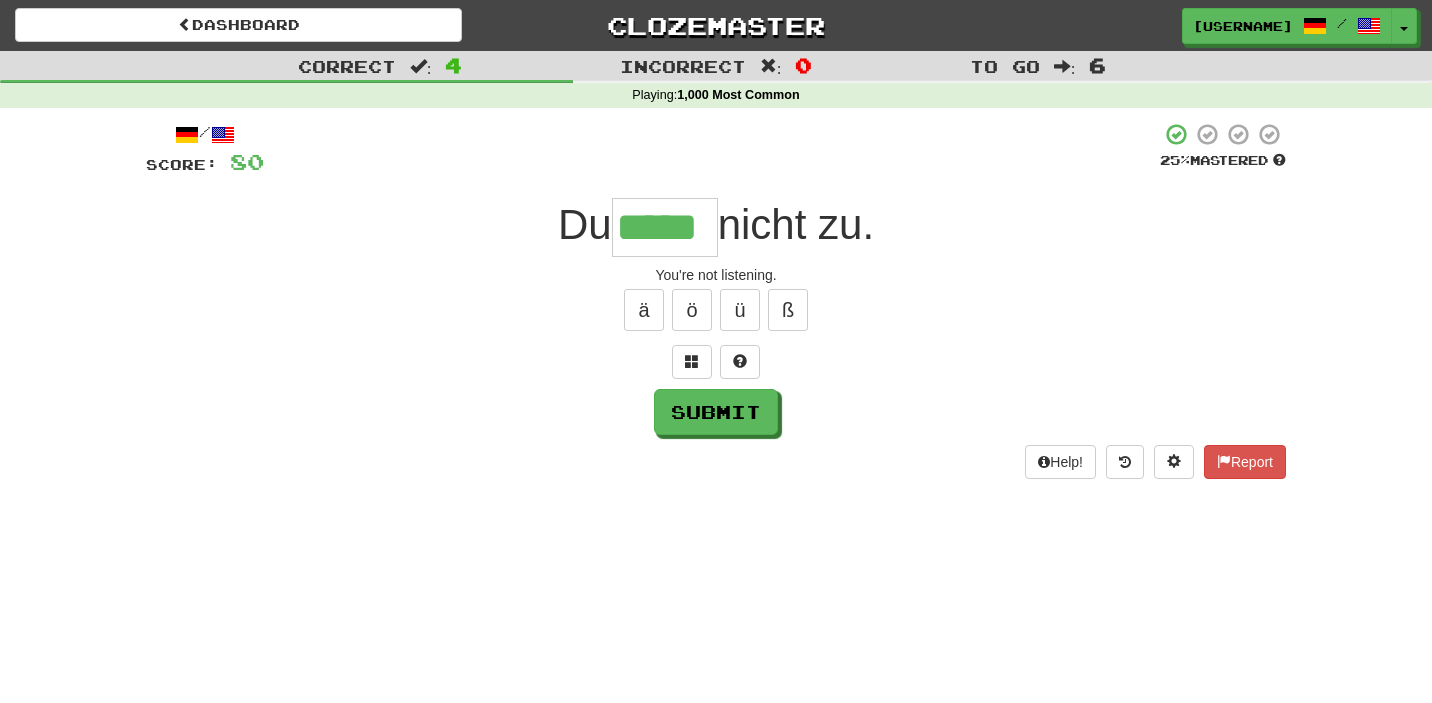 type on "*****" 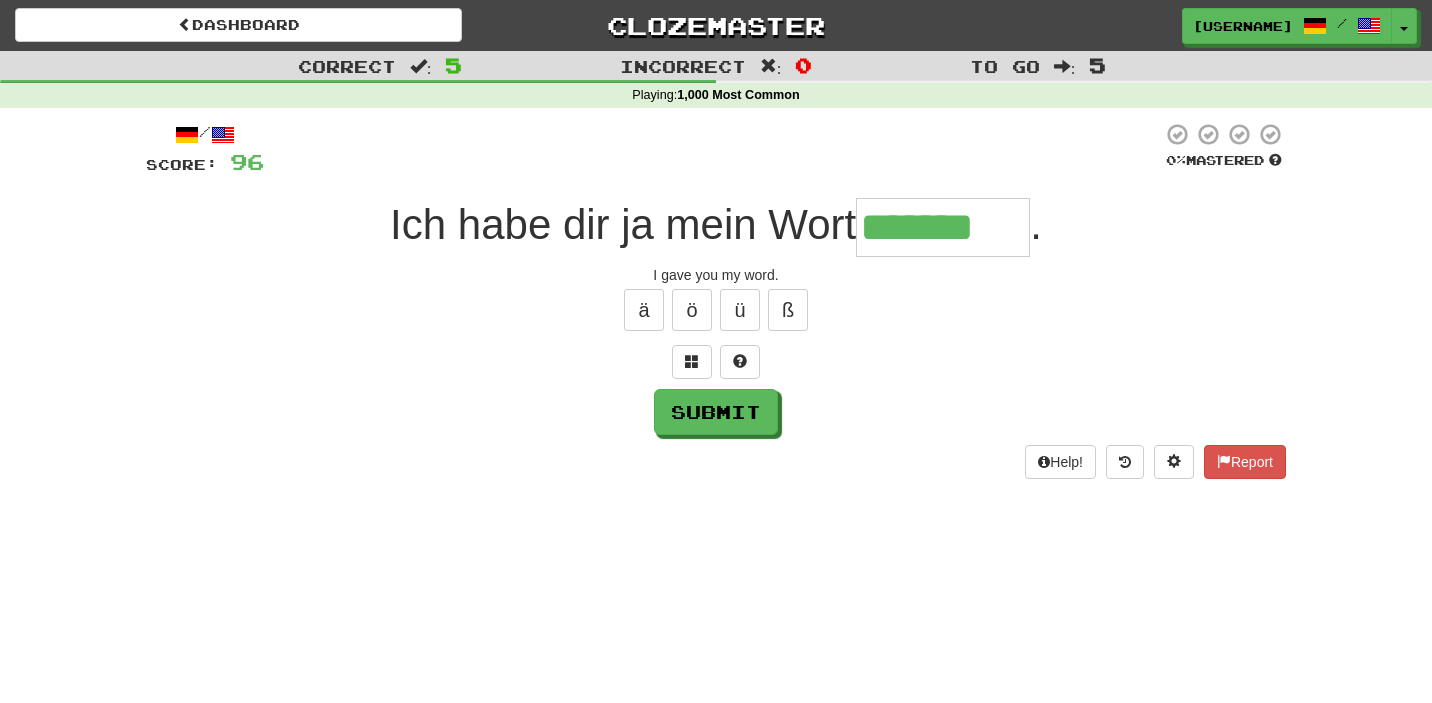 type on "*******" 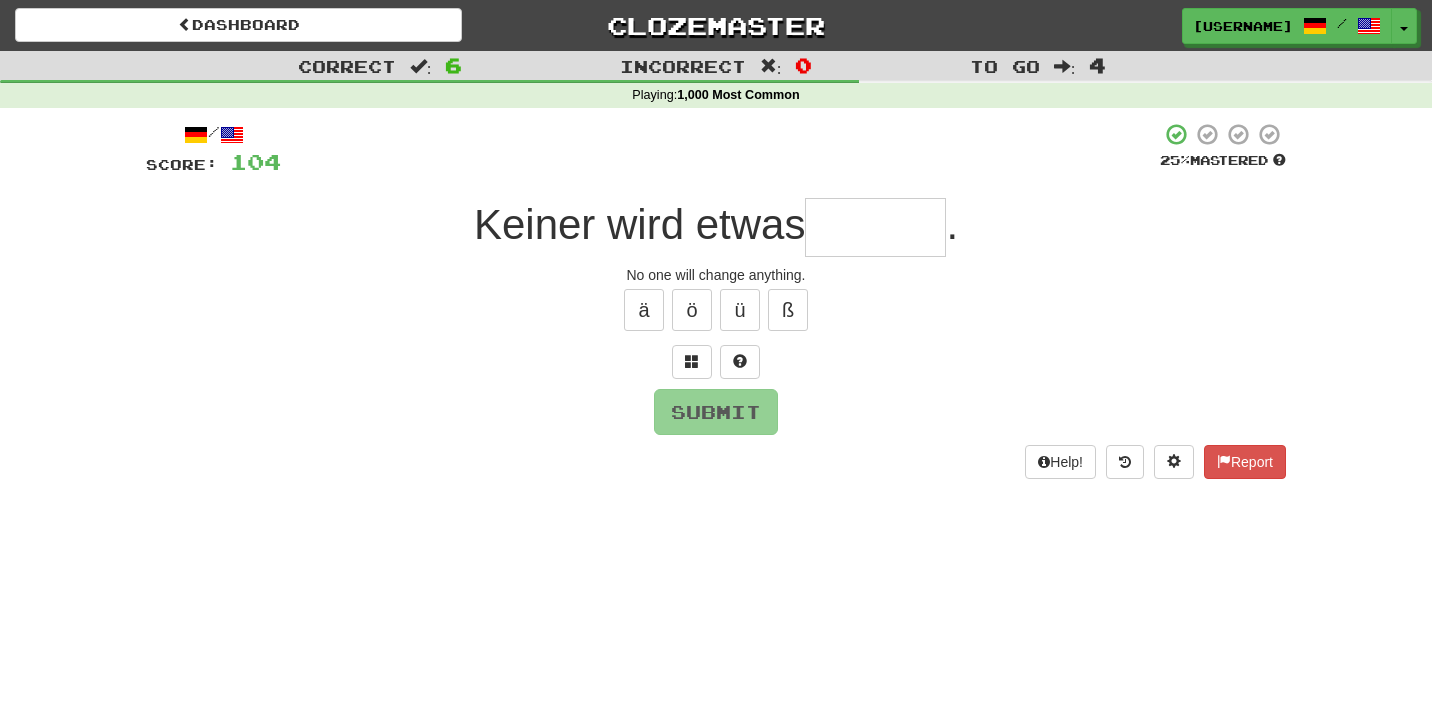 type on "*" 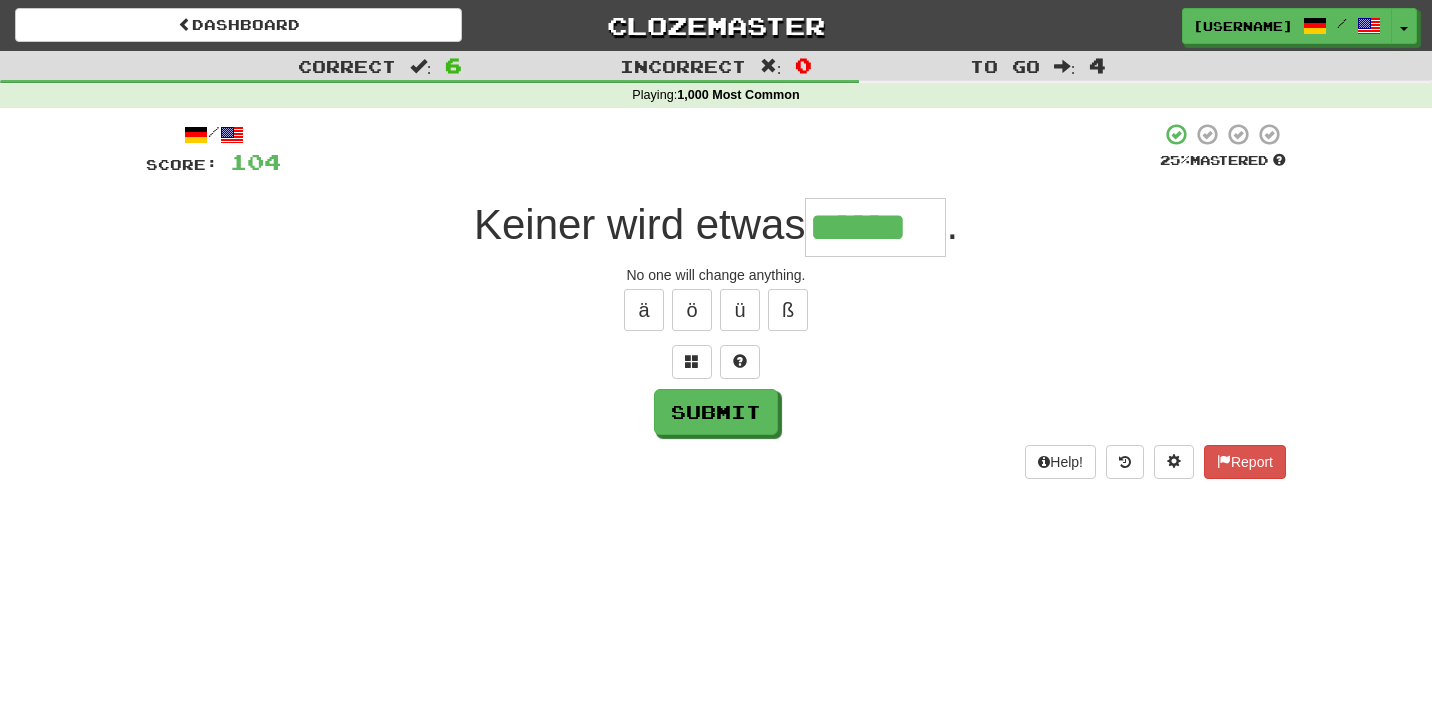 type on "******" 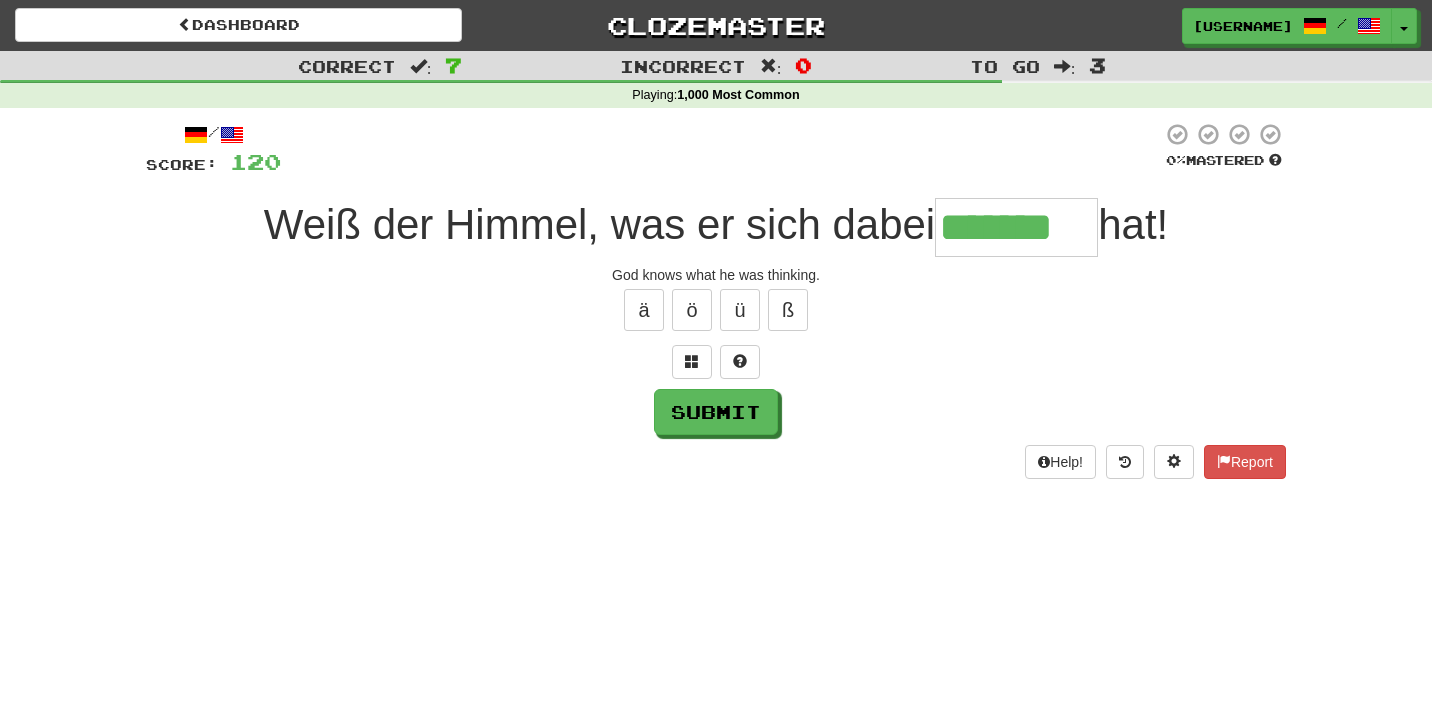 type on "*******" 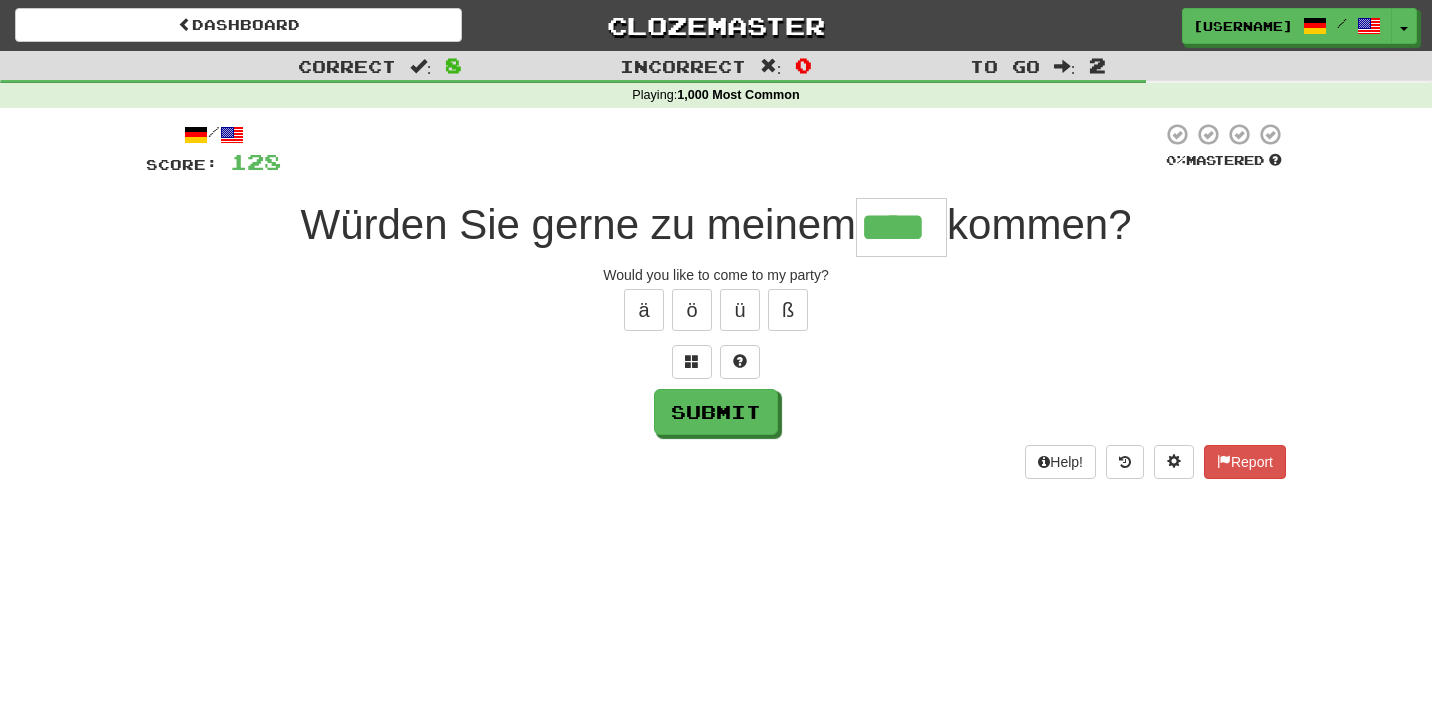 type on "****" 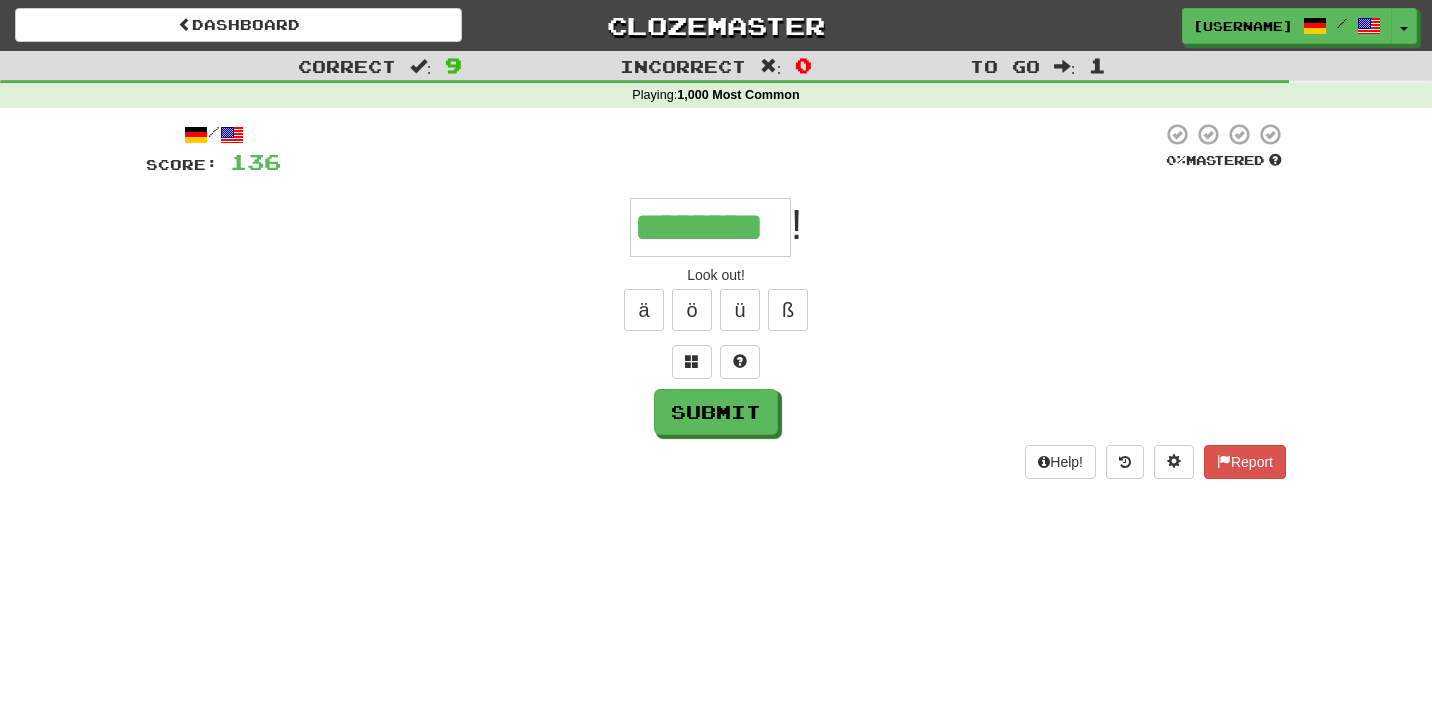 type on "********" 